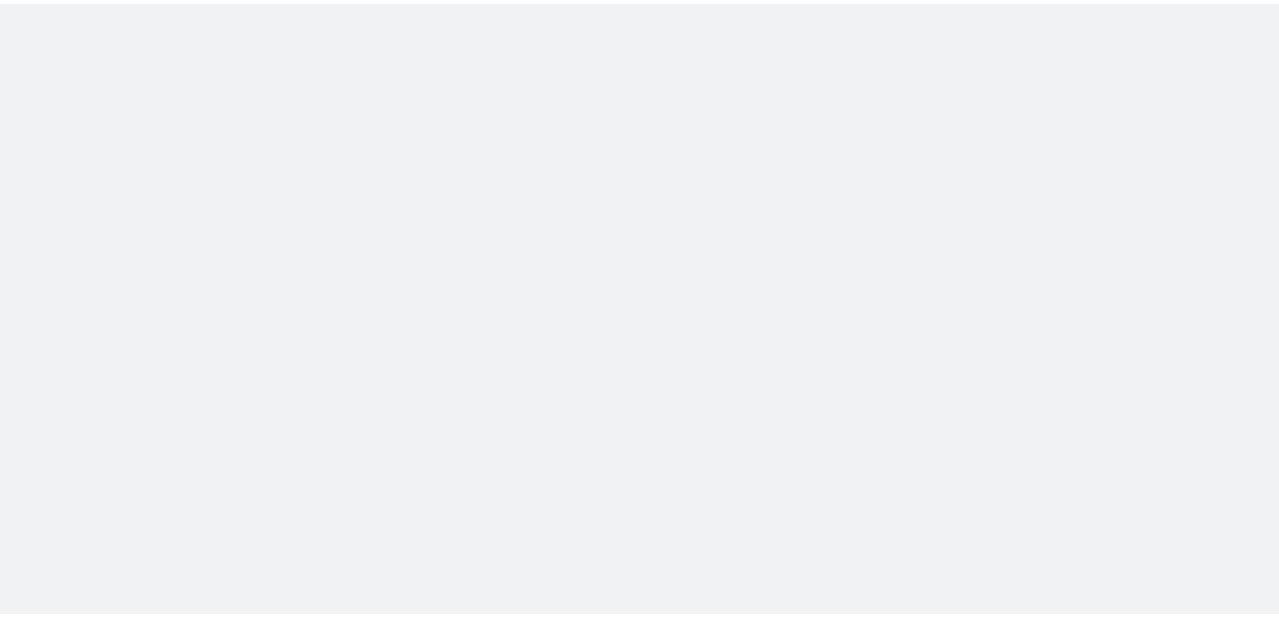scroll, scrollTop: 0, scrollLeft: 0, axis: both 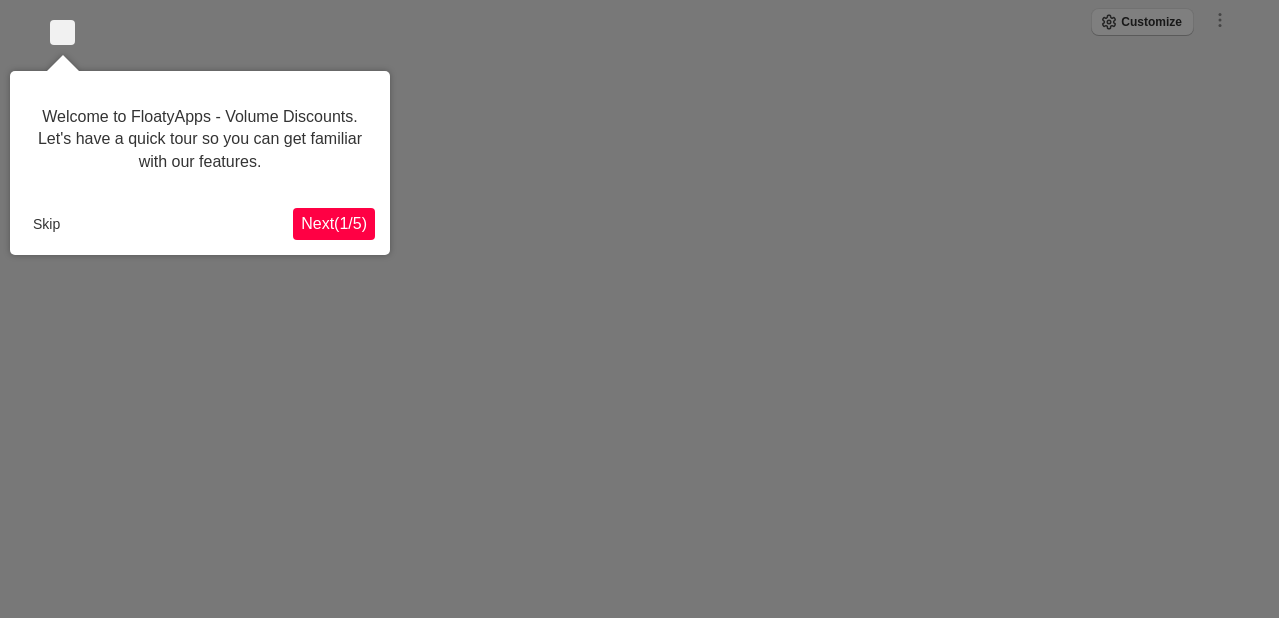 click on "Next  ( 1 / 5 )" at bounding box center [334, 223] 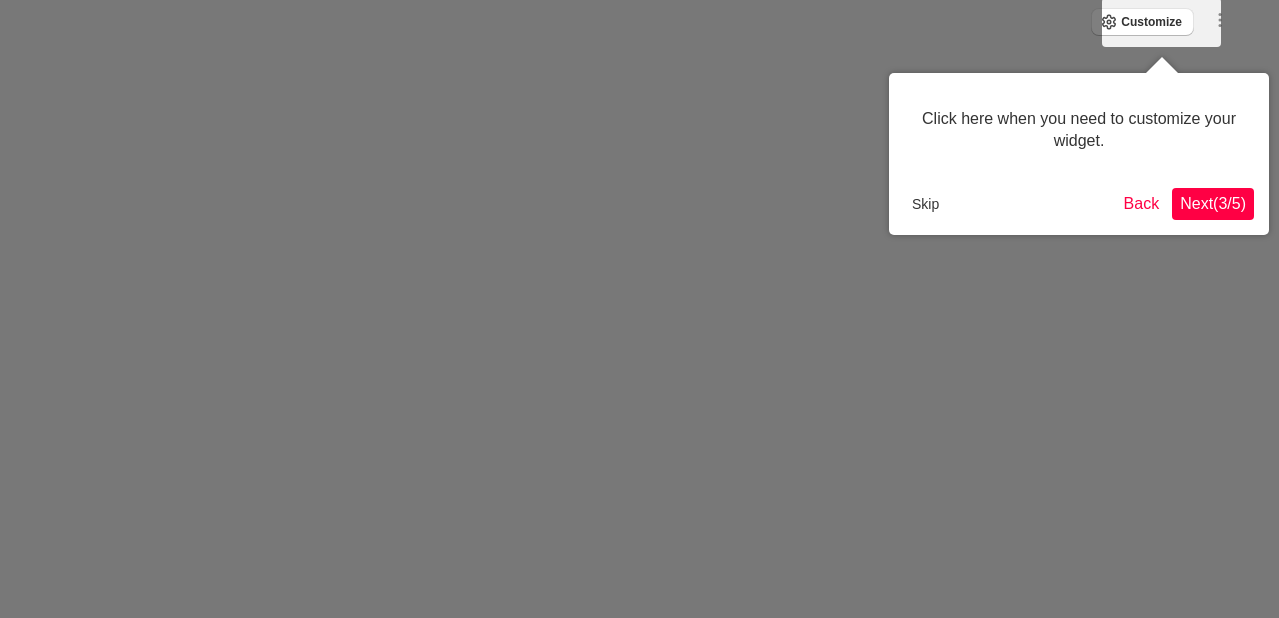 click on "Next ( 3 / 5 )" at bounding box center [1213, 203] 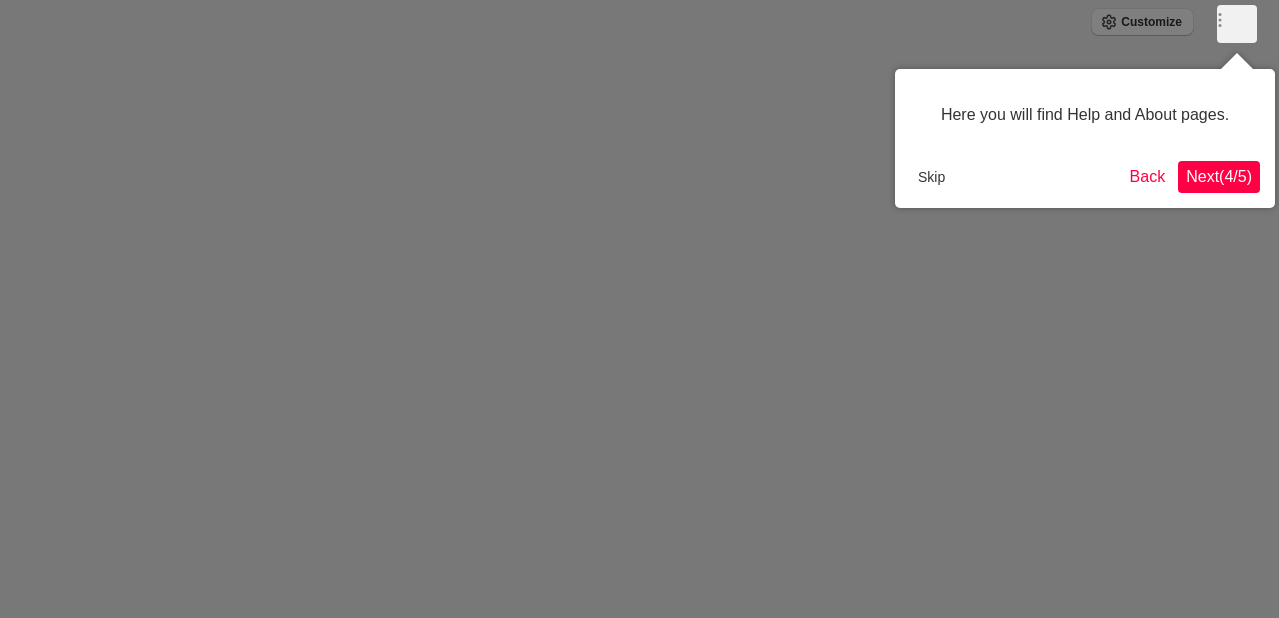 click on "Next  ( 4 / 5 )" at bounding box center (1219, 177) 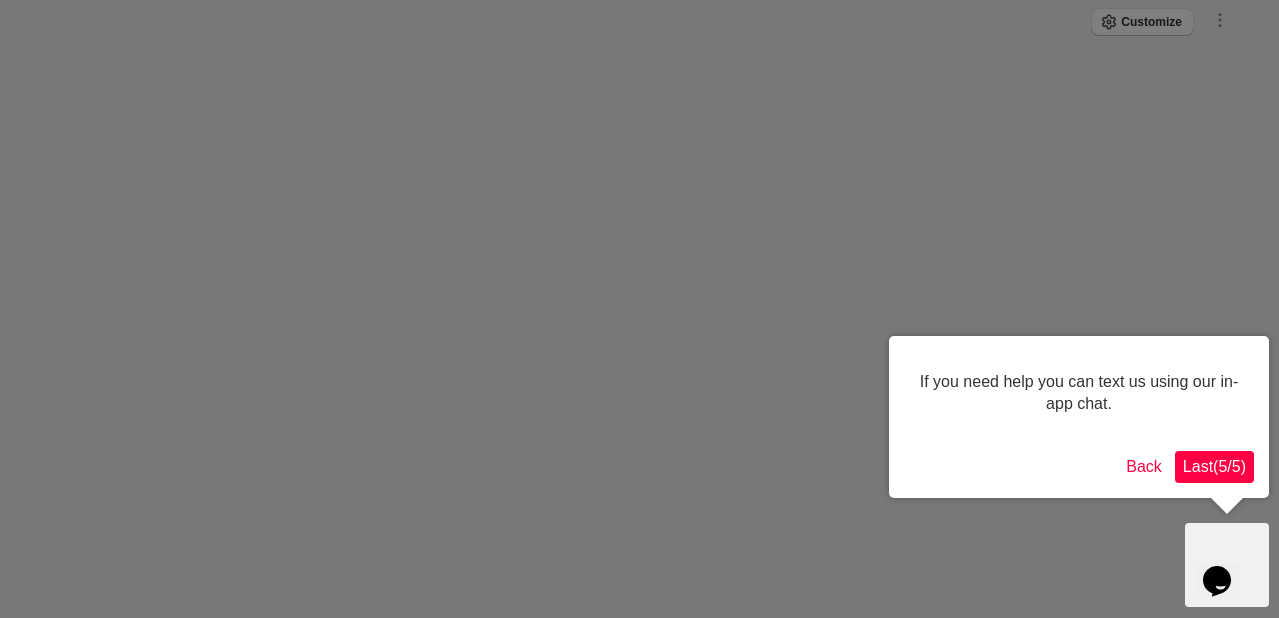 scroll, scrollTop: 0, scrollLeft: 0, axis: both 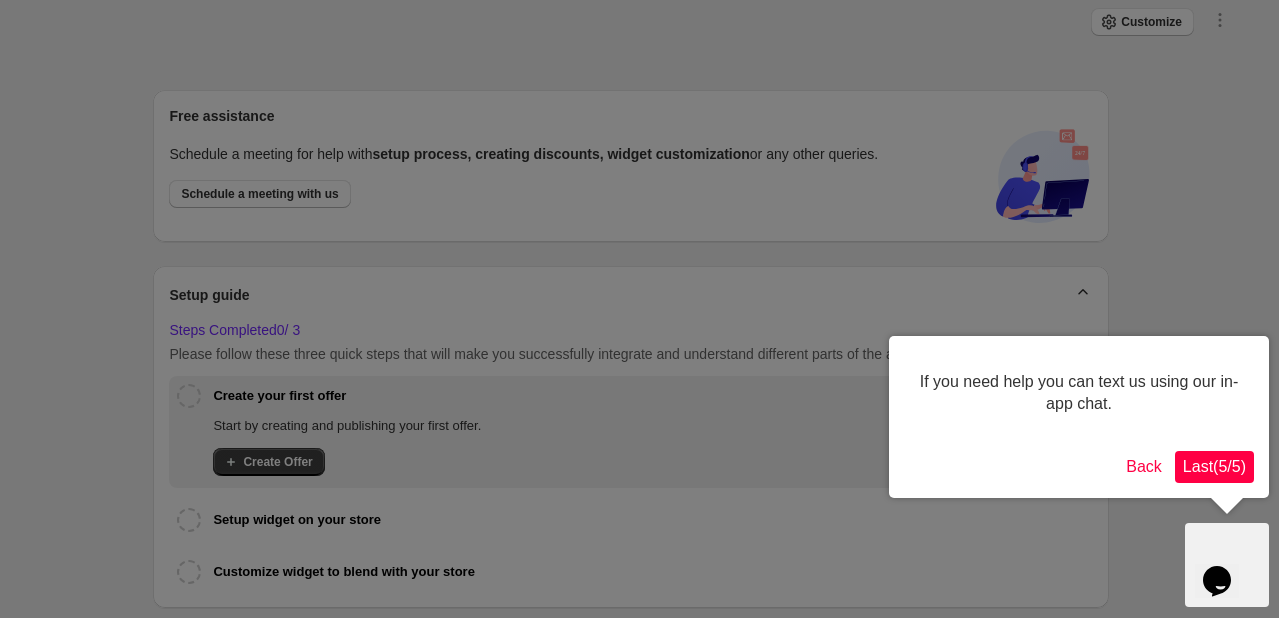 drag, startPoint x: 1200, startPoint y: 461, endPoint x: 1190, endPoint y: 472, distance: 14.866069 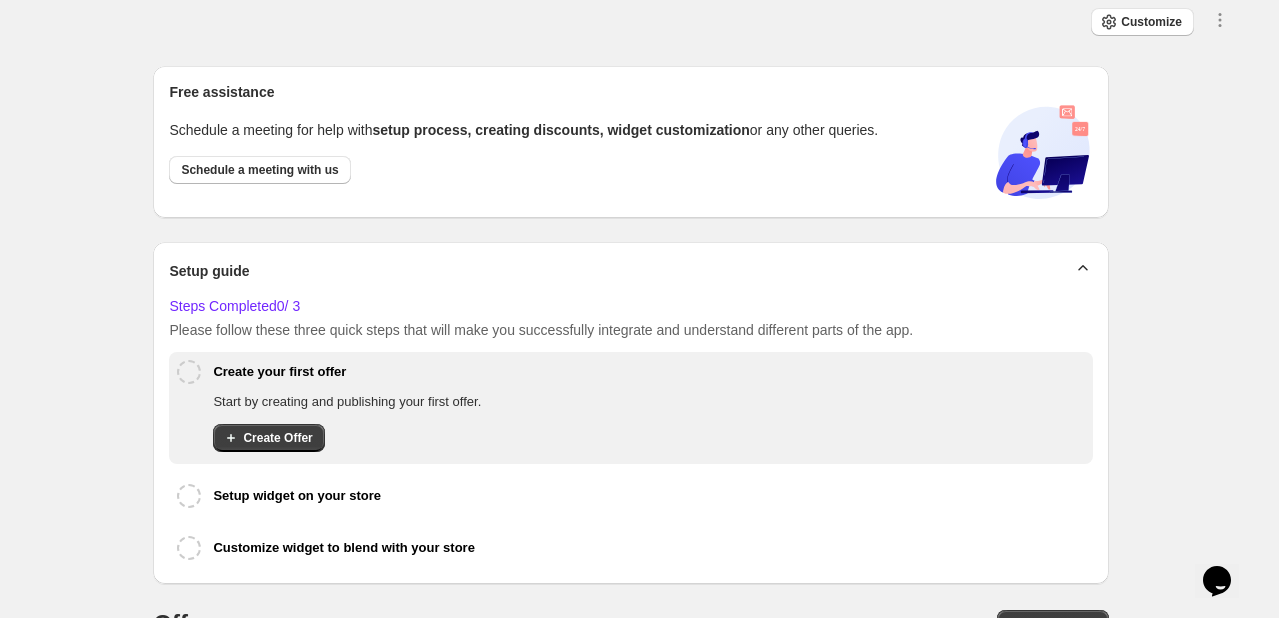 click on "Free assistance Schedule a meeting for help with setup process, creating discounts, widget customization or any other queries. Schedule a meeting with us Setup guide Steps Completed 0 / 3 Please follow these three quick steps that will make you successfully integrate and understand different parts of the app. Create your first offer Start by creating and publishing your first offer. Create Offer Setup widget on your store Customize widget to blend with your store Offers Create Offer No offers yet. Let's create your first Offer! It looks like you still do not have any offer created. Click in "Create Offer" to set up an offer to your store. Create Offer" at bounding box center (631, 579) 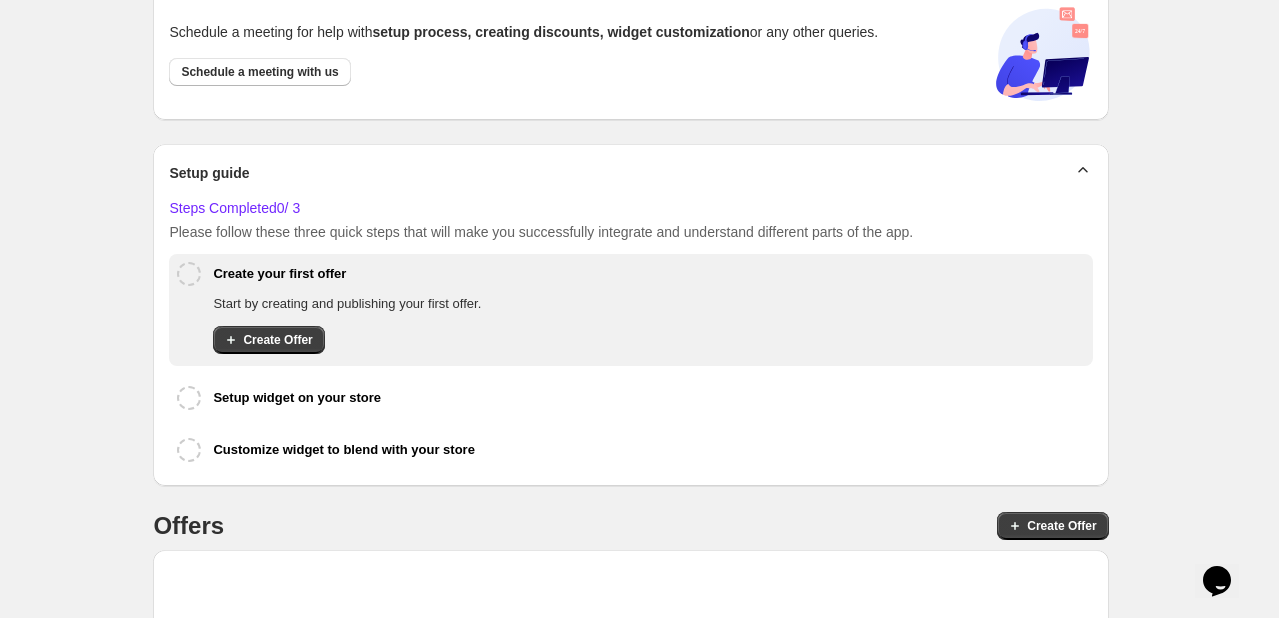 scroll, scrollTop: 101, scrollLeft: 0, axis: vertical 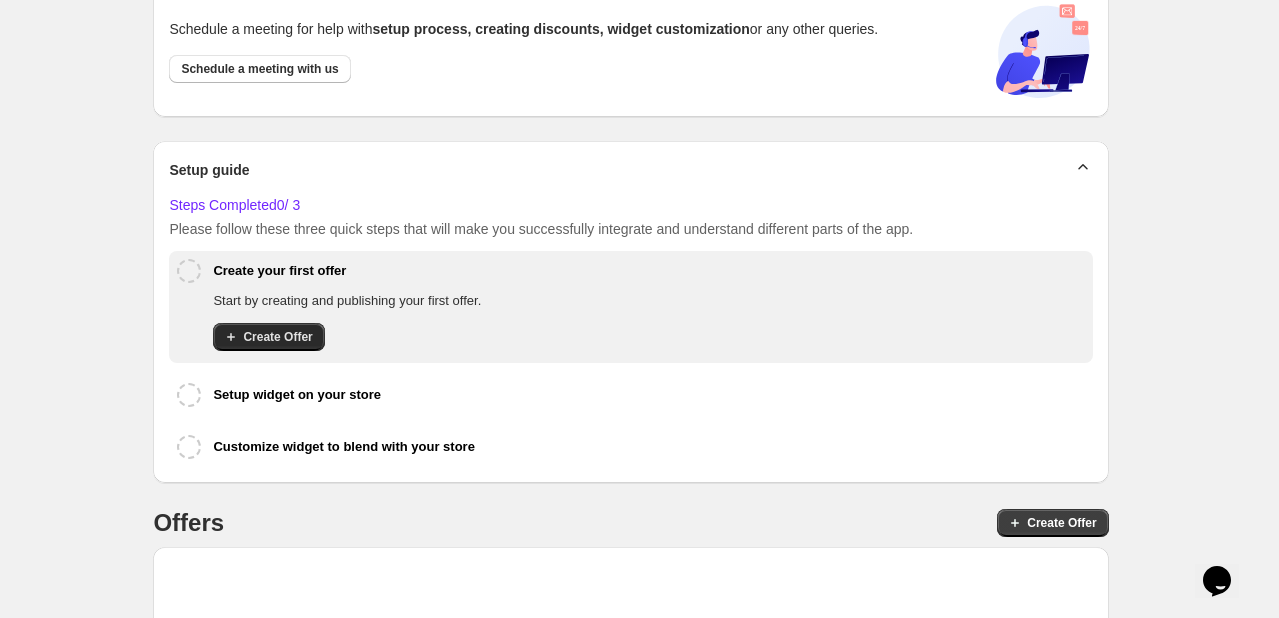 click on "Create Offer" at bounding box center (268, 337) 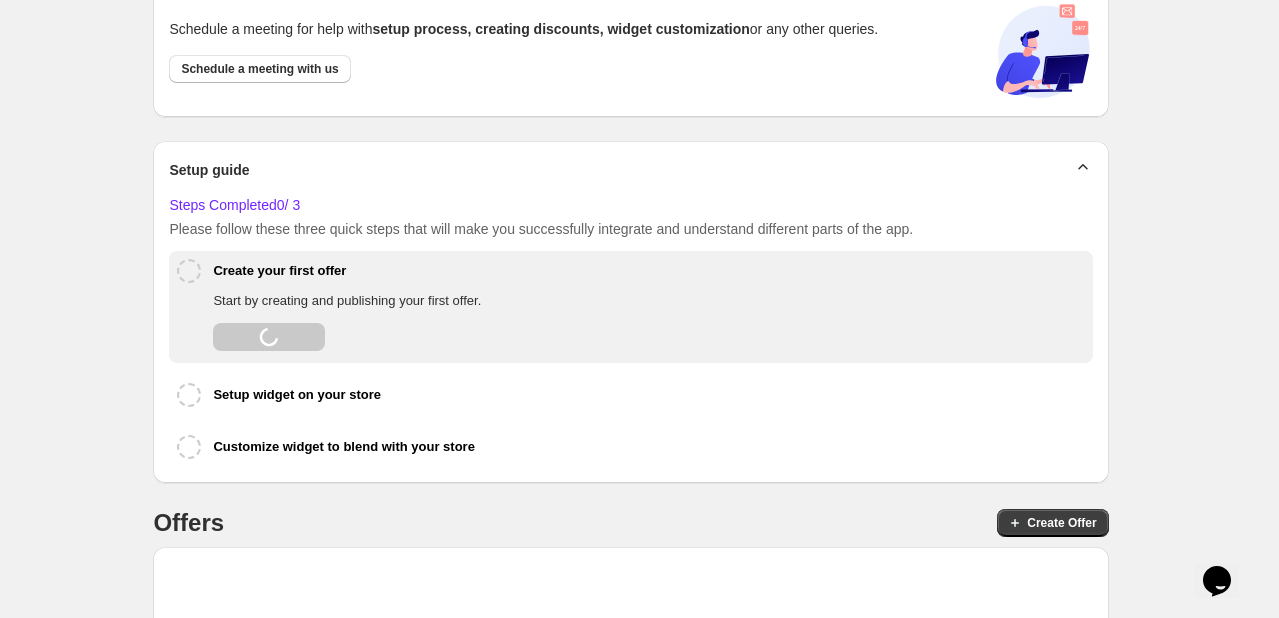 scroll, scrollTop: 0, scrollLeft: 0, axis: both 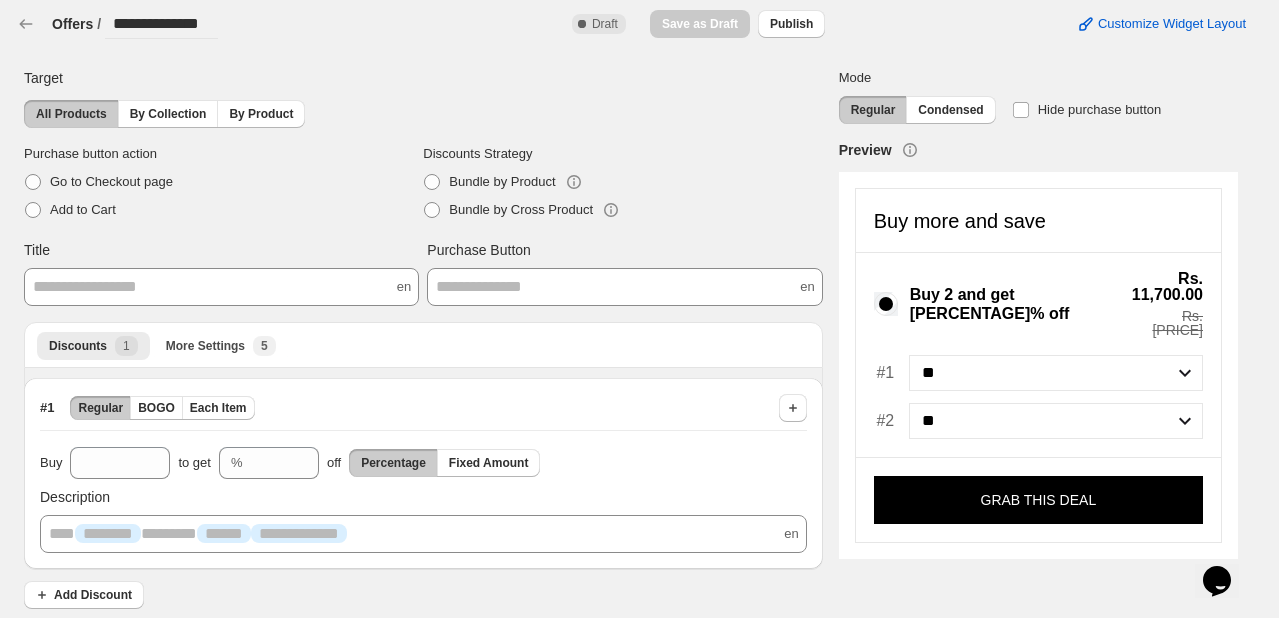 click on "Preview Buy more and save Buy 2 and get 10% off Rs. 11,700.00 Rs. 13,000.00 #1 ** * * * ** #2 ** * * * ** GRAB THIS DEAL" at bounding box center (1038, 349) 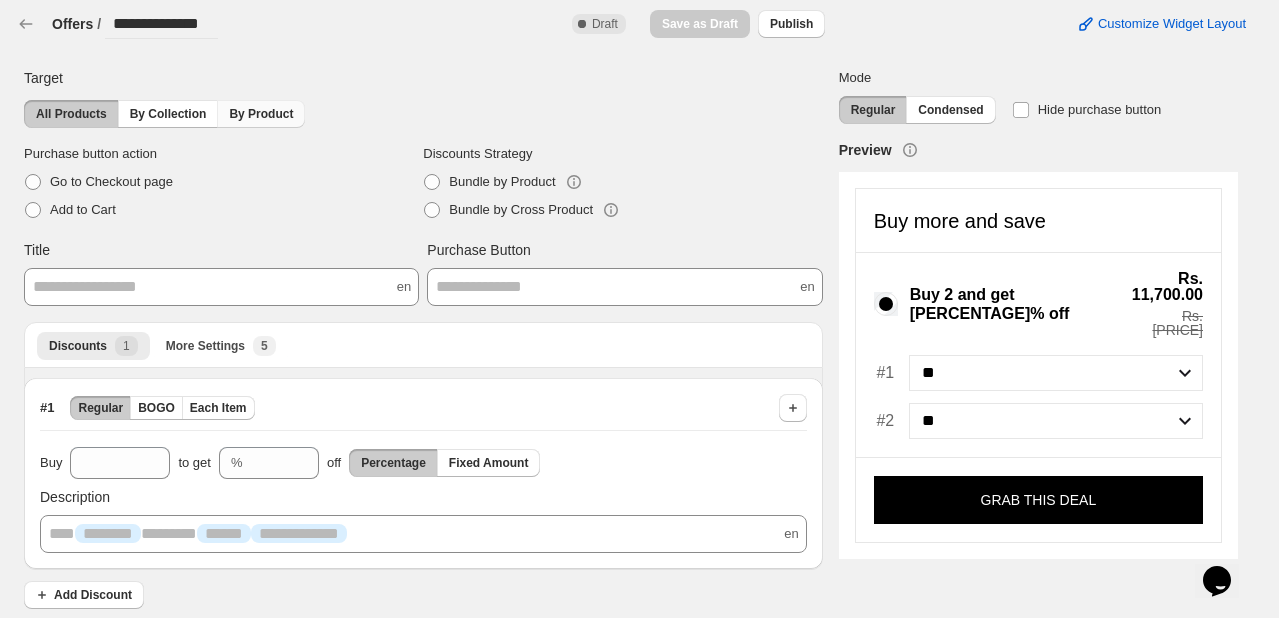 click on "By Product" at bounding box center (261, 114) 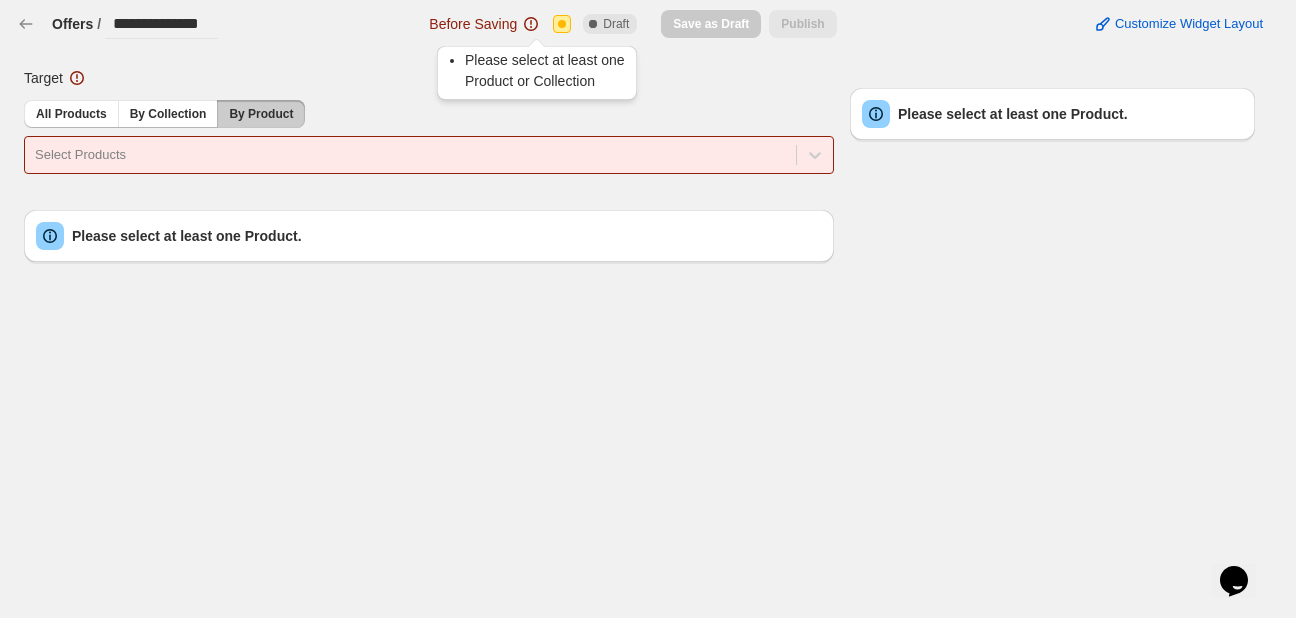 click at bounding box center (531, 24) 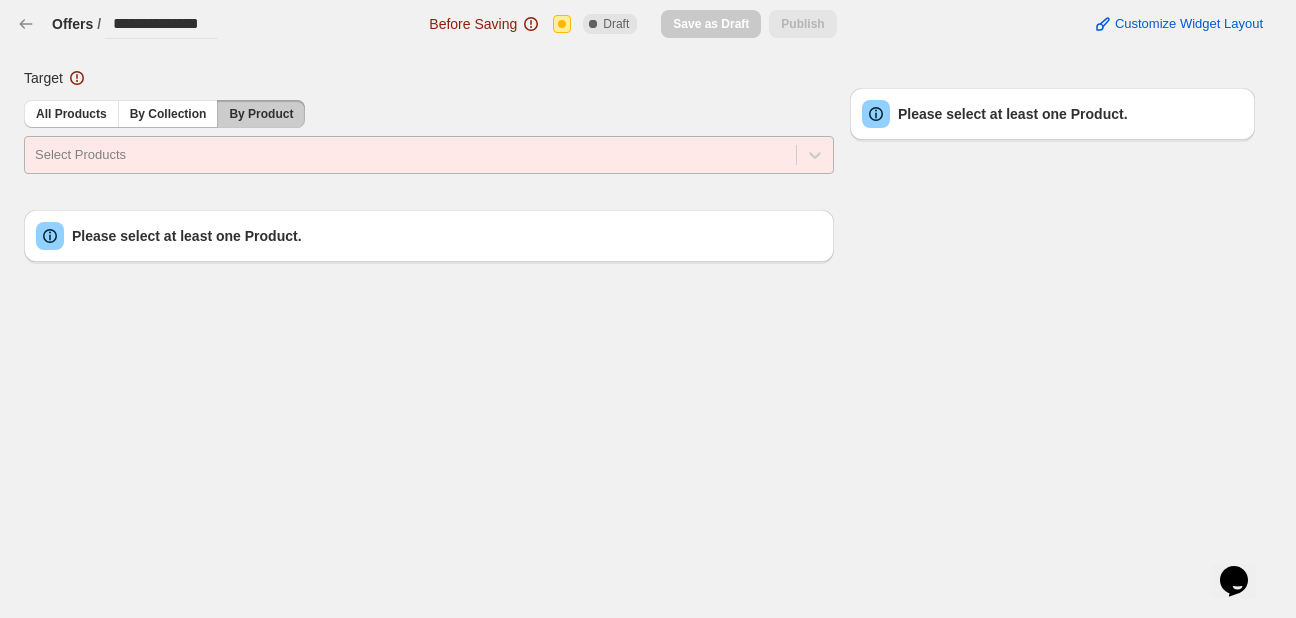 click at bounding box center [410, 155] 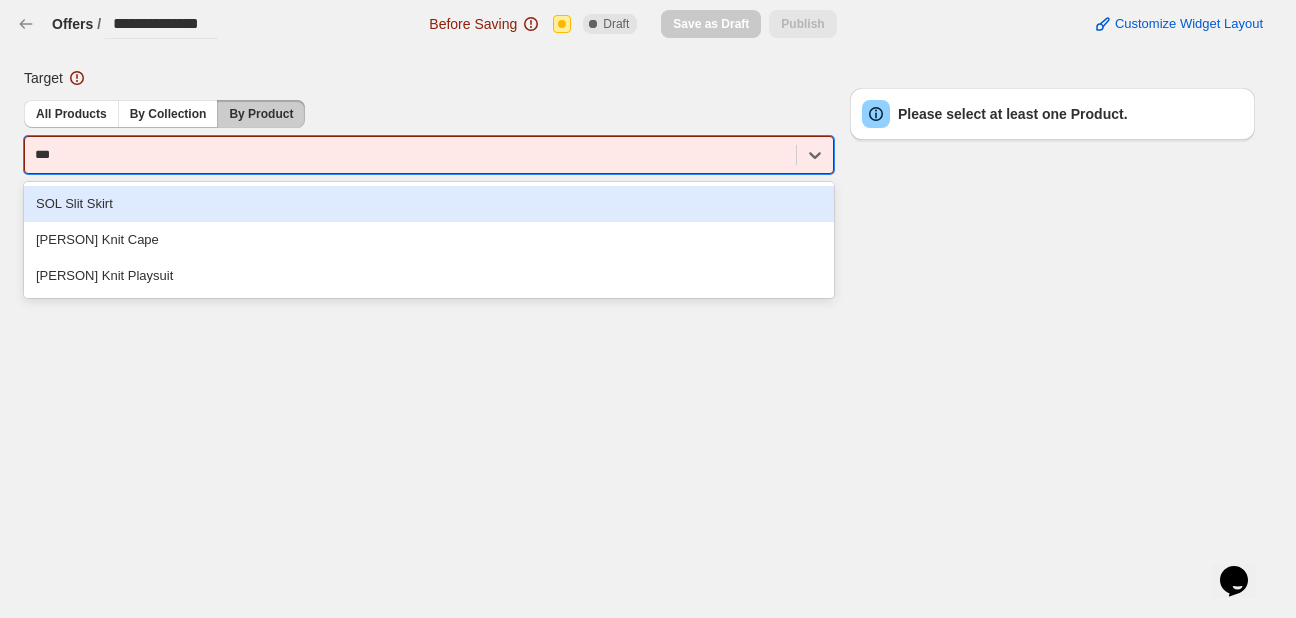click on "SOL Slit Skirt" at bounding box center (429, 204) 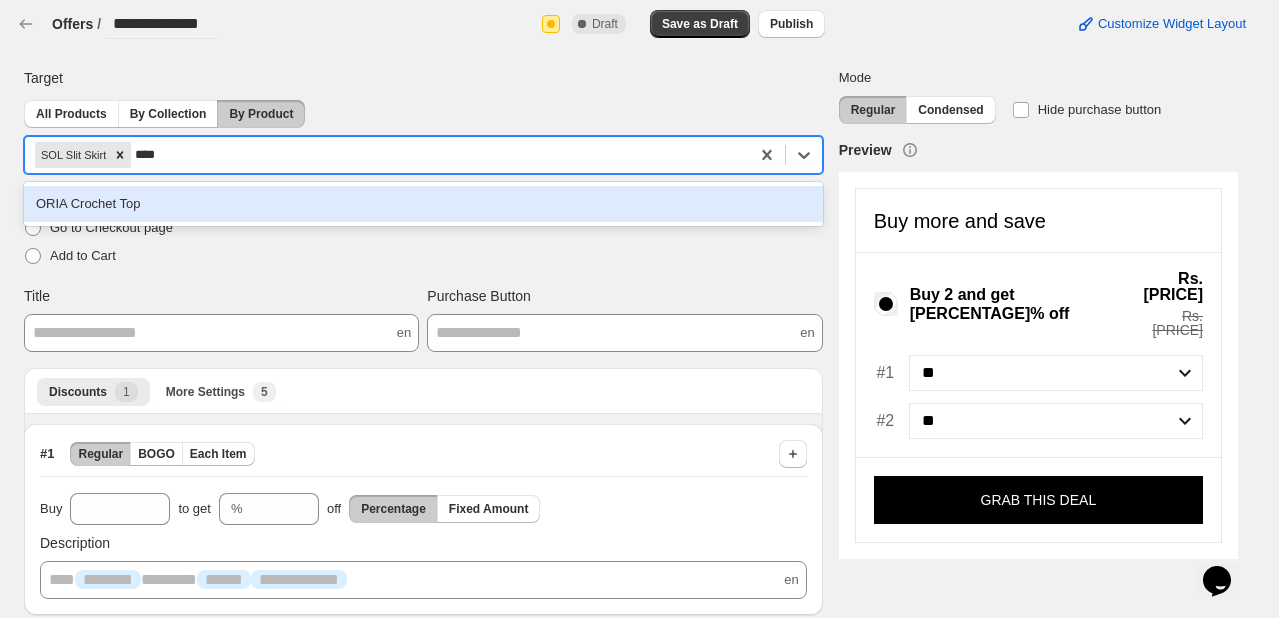 click on "ORIA Crochet Top" at bounding box center [423, 204] 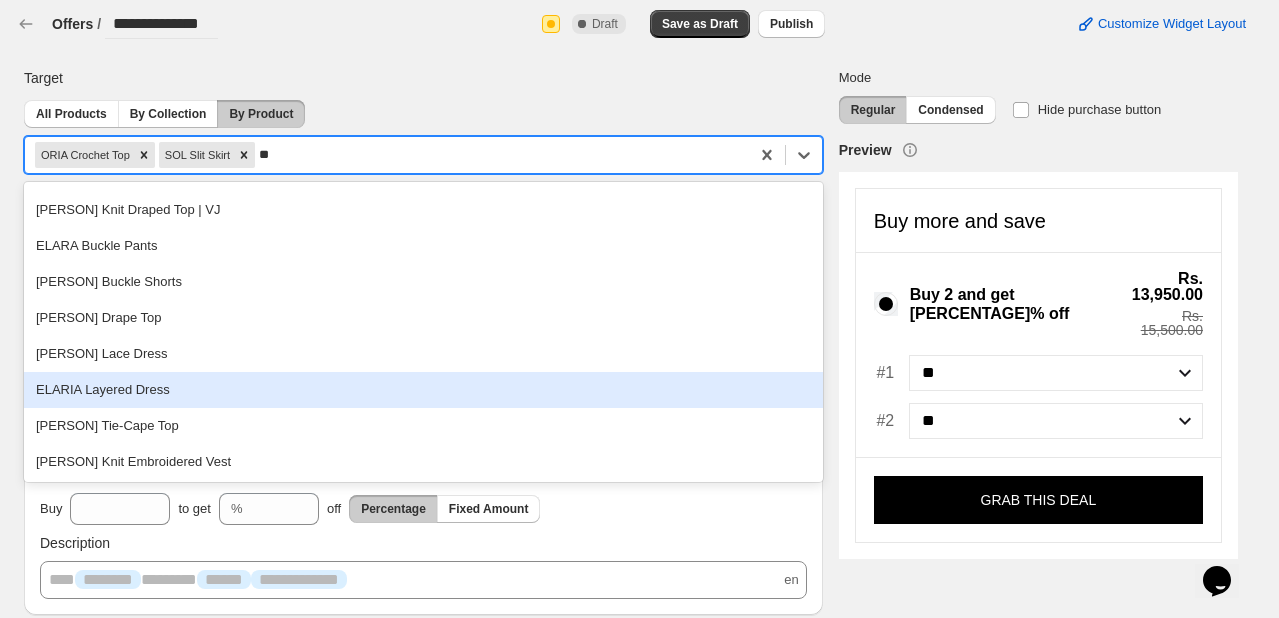 scroll, scrollTop: 34, scrollLeft: 0, axis: vertical 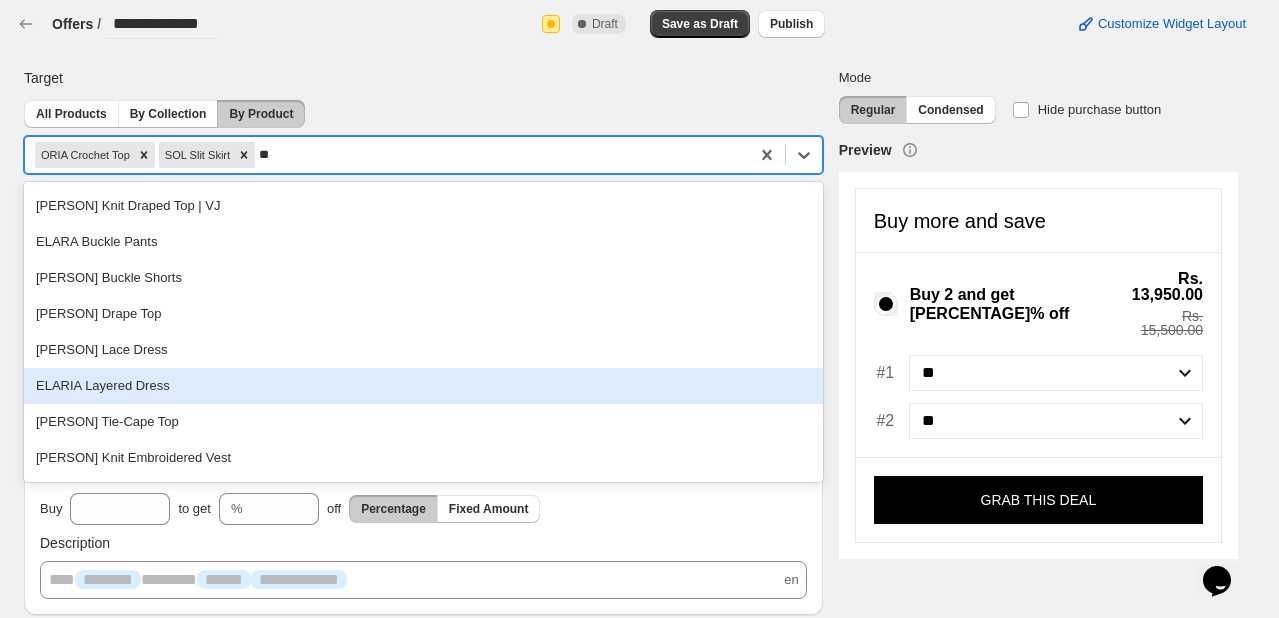 click on "ELARIA Layered Dress" at bounding box center [423, 386] 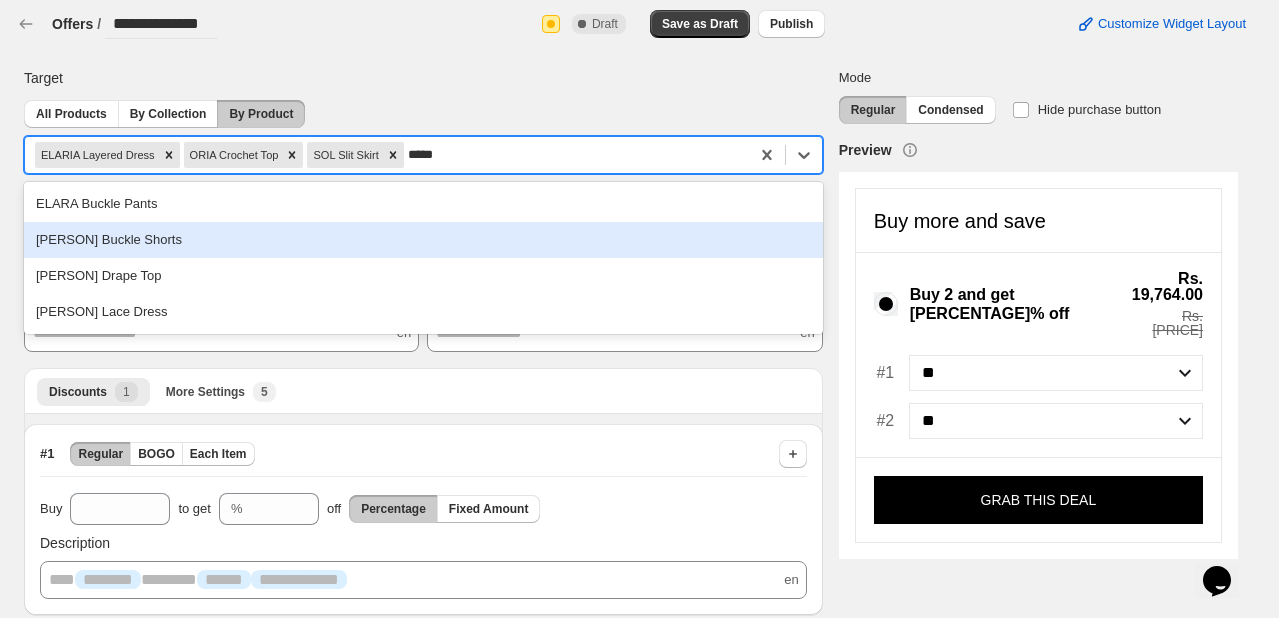 drag, startPoint x: 54, startPoint y: 251, endPoint x: 155, endPoint y: 236, distance: 102.10779 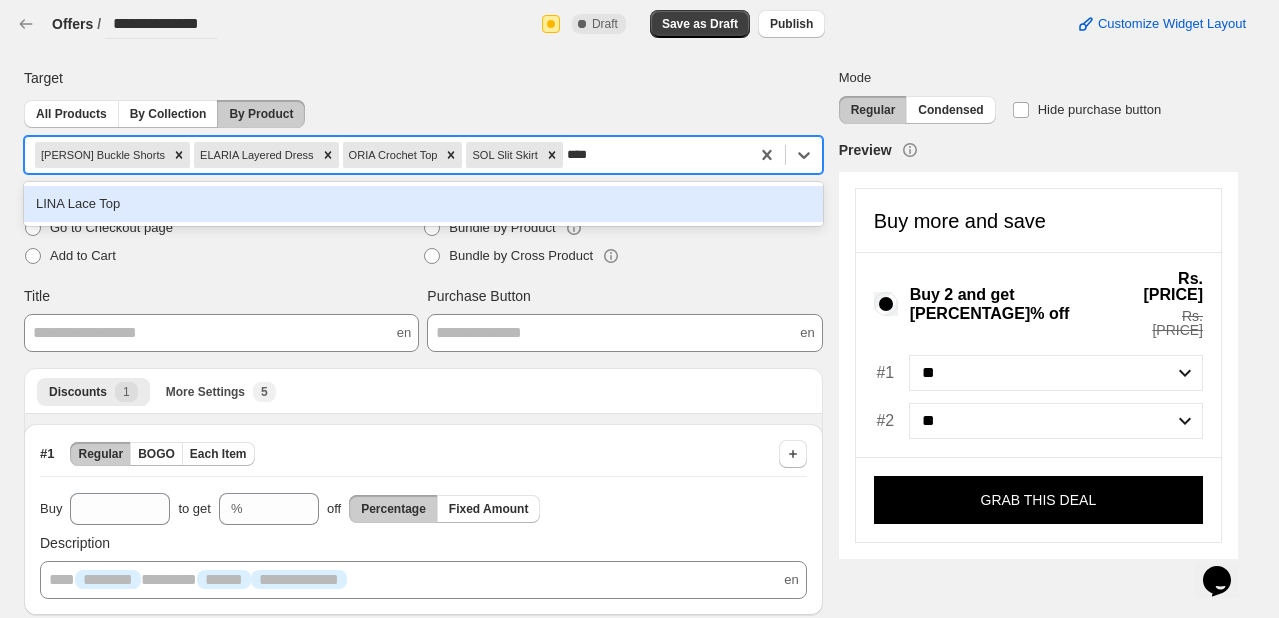 click on "LINA Lace Top" at bounding box center [423, 204] 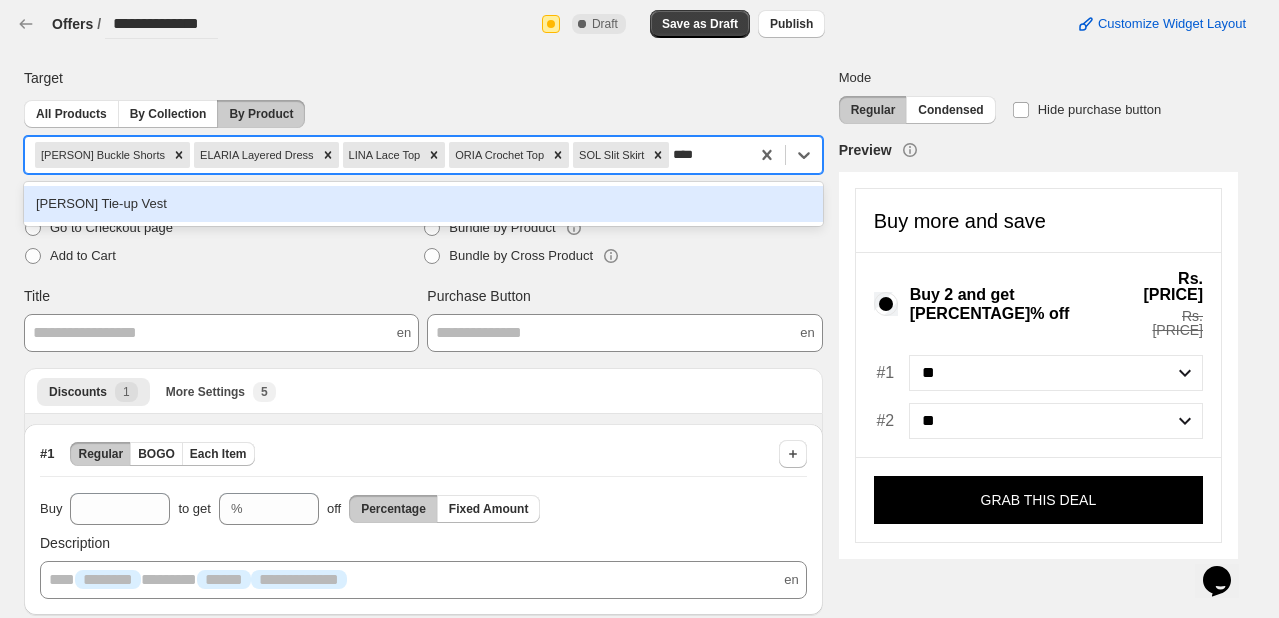 click on "[PERSON] Tie-up Vest" at bounding box center (423, 204) 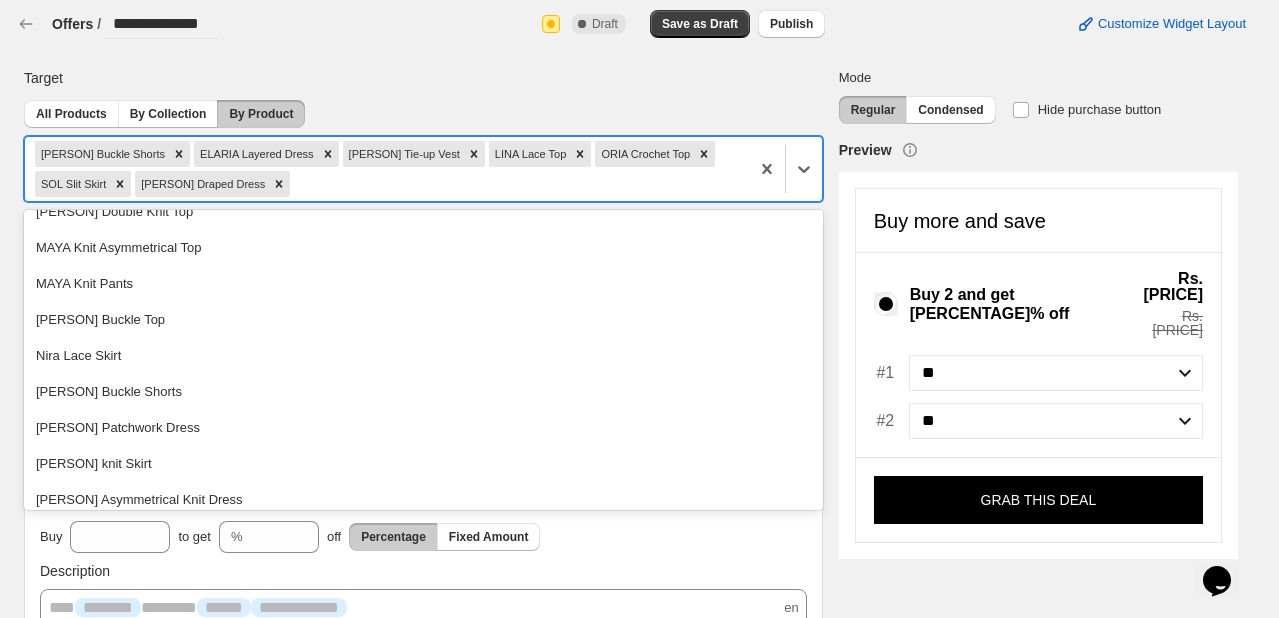 scroll, scrollTop: 924, scrollLeft: 0, axis: vertical 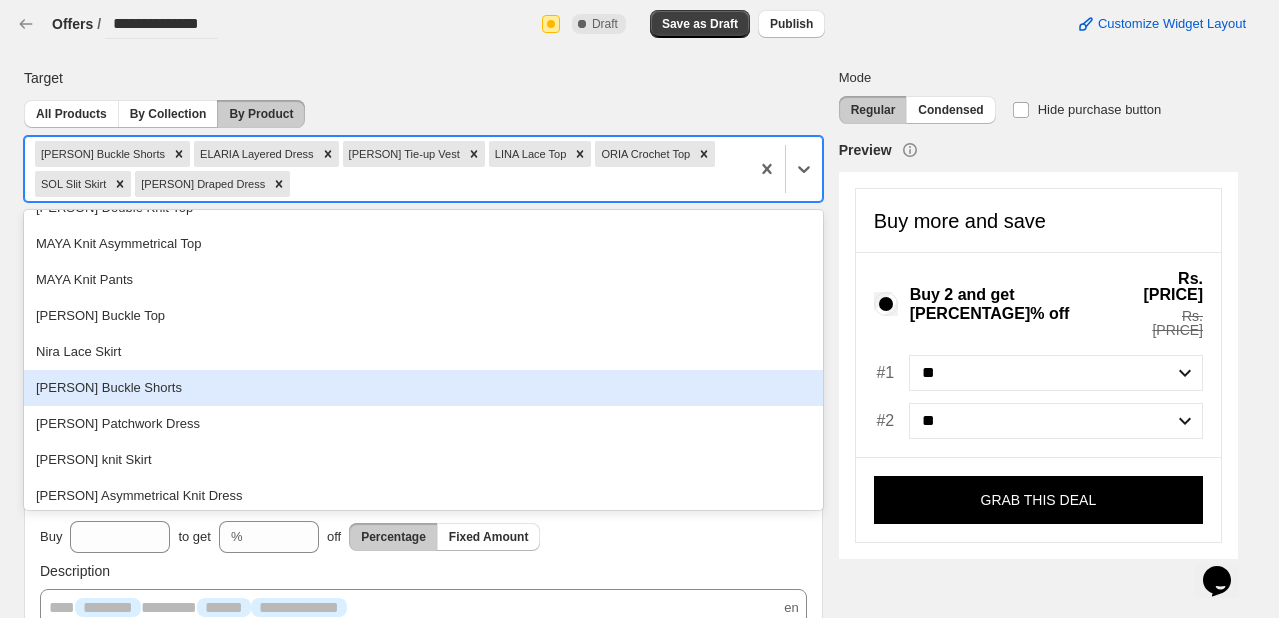 click on "[PERSON] Buckle Shorts" at bounding box center (423, 388) 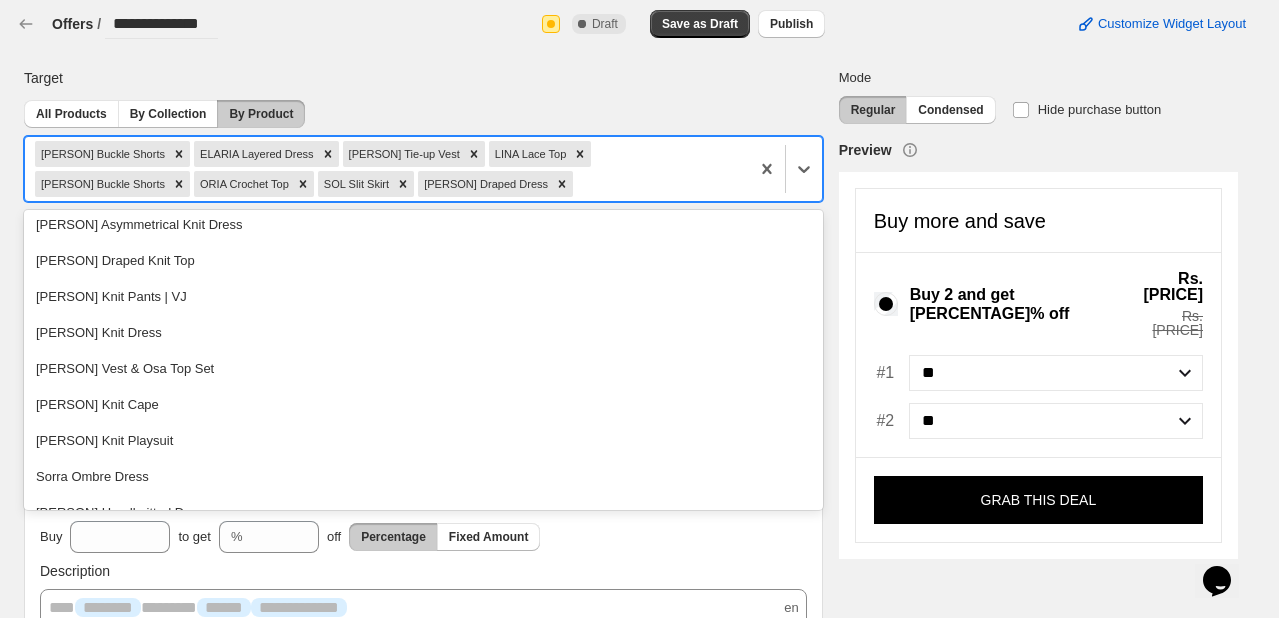 scroll, scrollTop: 1160, scrollLeft: 0, axis: vertical 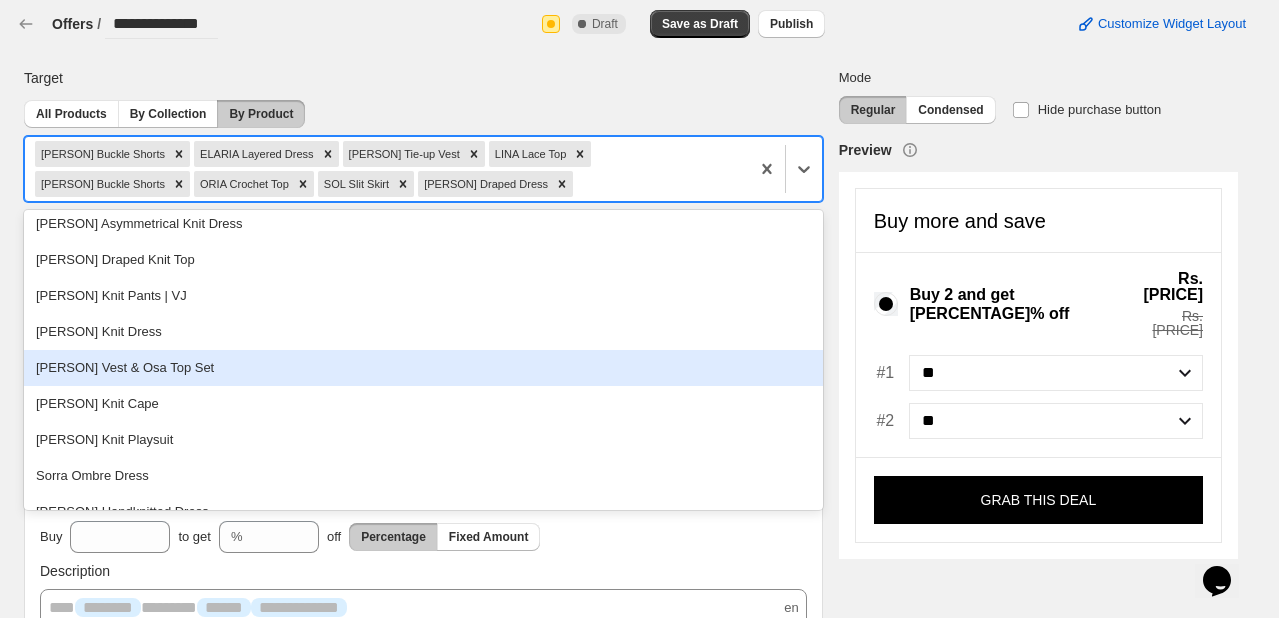 click on "[PERSON] Vest & Osa Top Set" at bounding box center [423, 368] 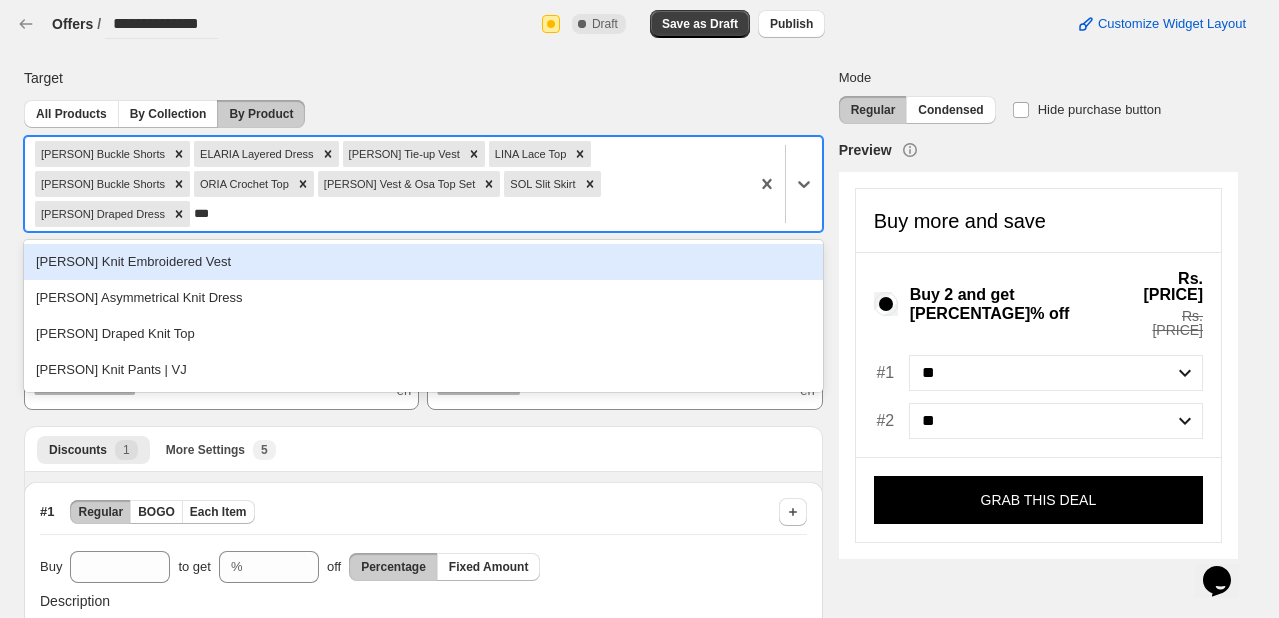 click on "[PERSON] Knit Embroidered Vest" at bounding box center [423, 262] 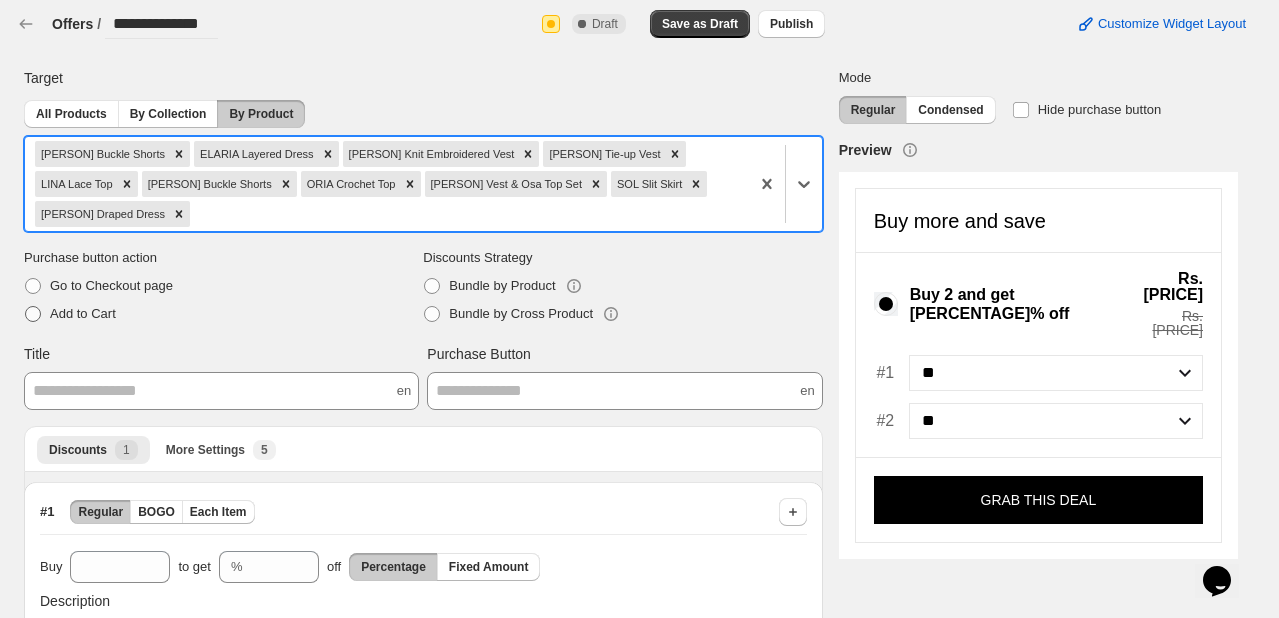 click on "Add to Cart" at bounding box center [83, 313] 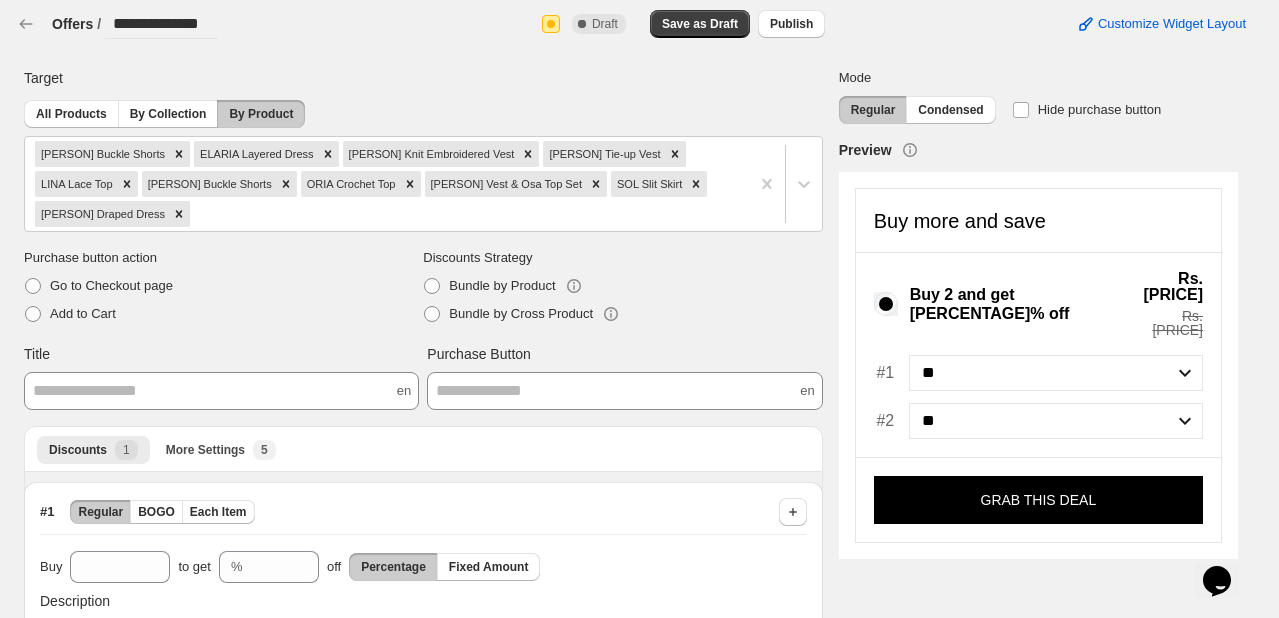 scroll, scrollTop: 81, scrollLeft: 0, axis: vertical 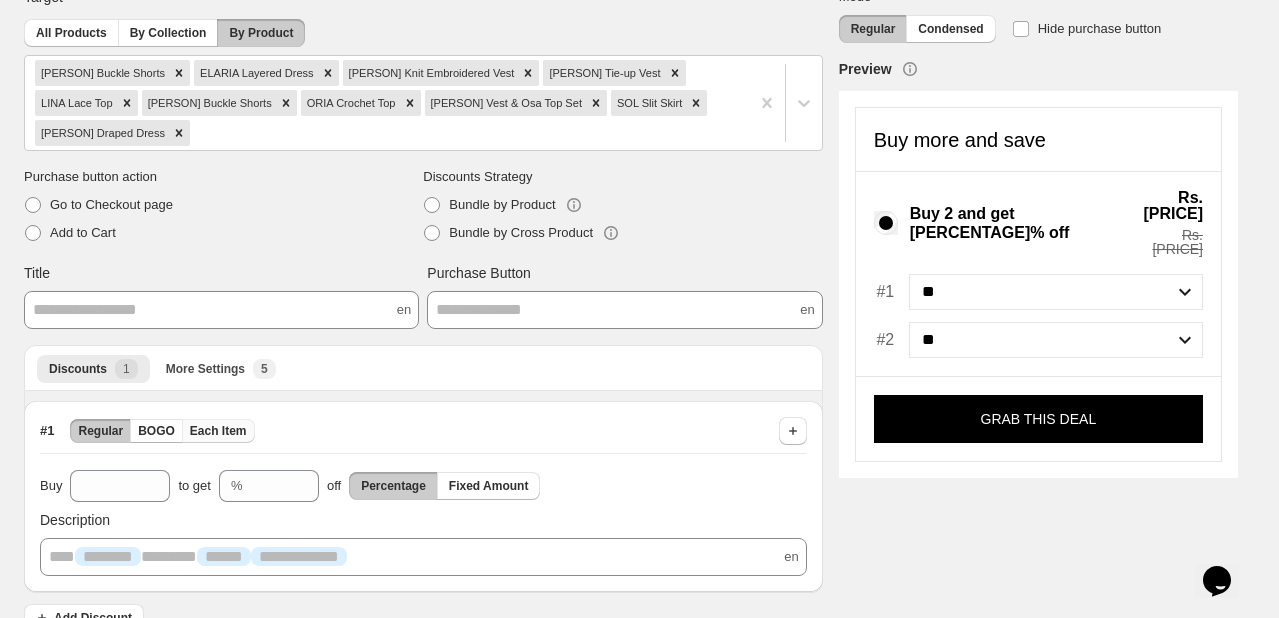 click on "Each Item" at bounding box center (218, 431) 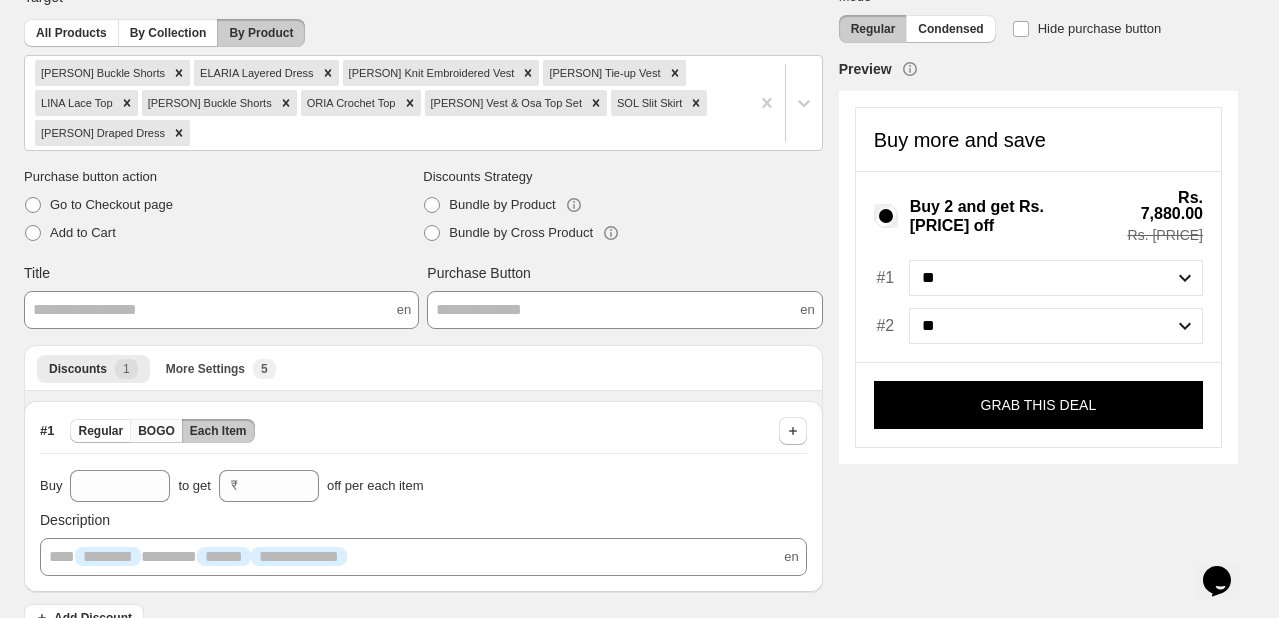 click on "BOGO" at bounding box center (100, 431) 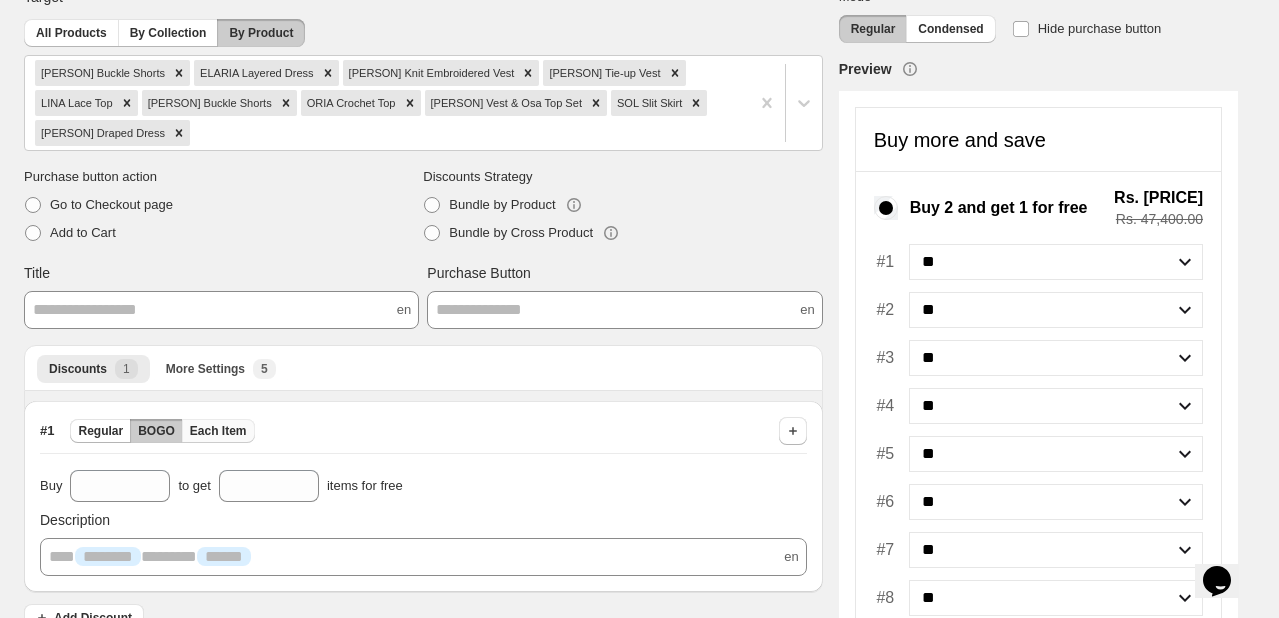 click on "Each Item" at bounding box center (100, 431) 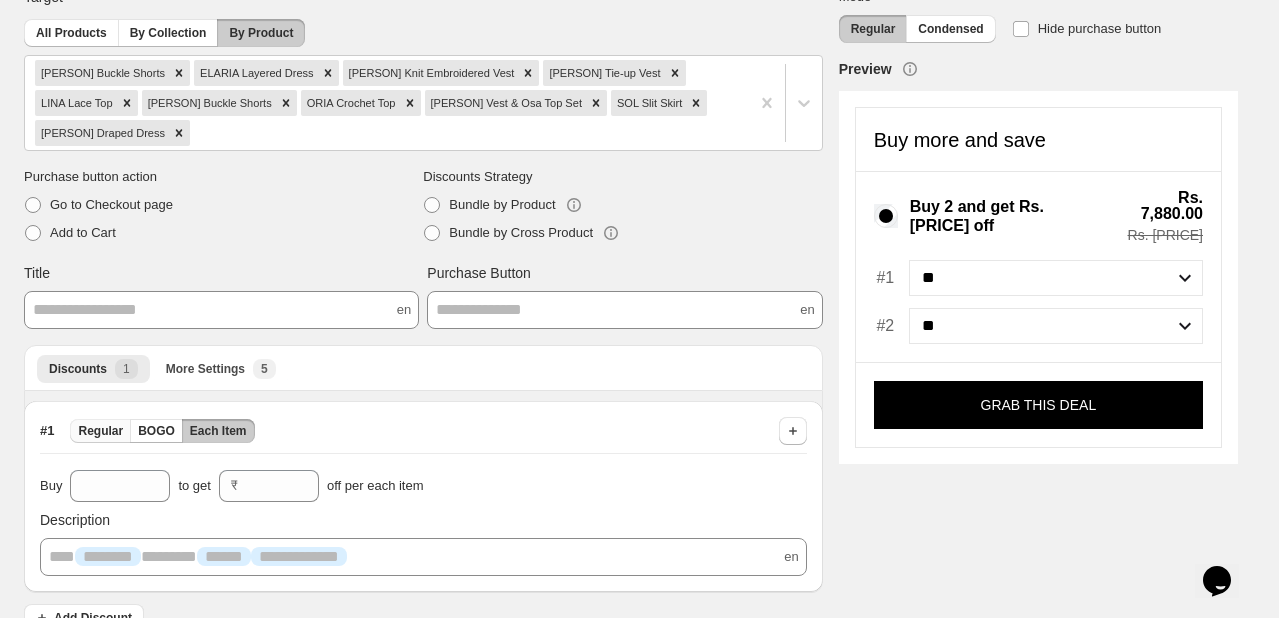 click on "Regular" at bounding box center (100, 431) 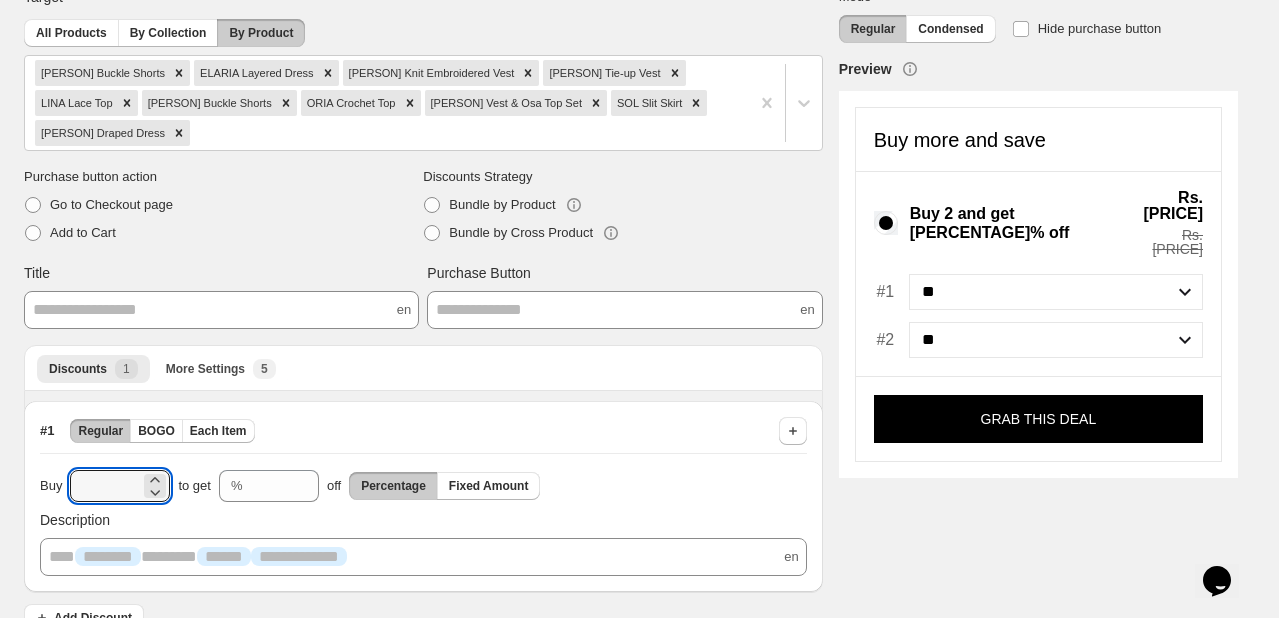 drag, startPoint x: 111, startPoint y: 449, endPoint x: 63, endPoint y: 453, distance: 48.166378 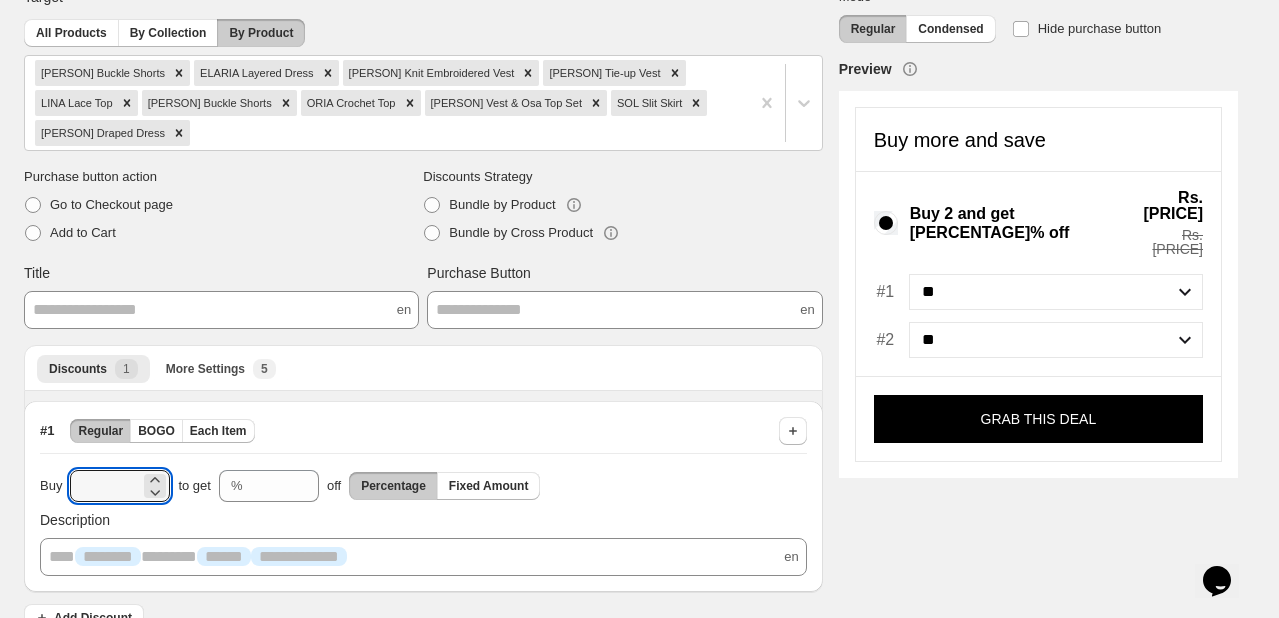 click on "Buy *" at bounding box center [147, 431] 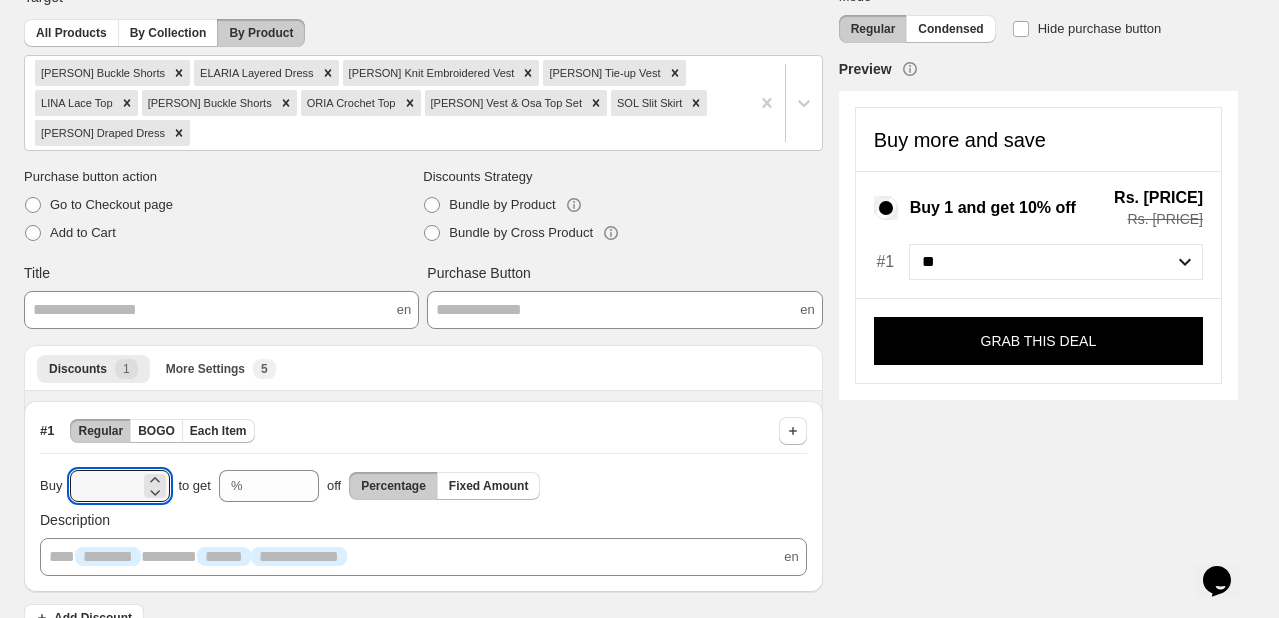 type on "*" 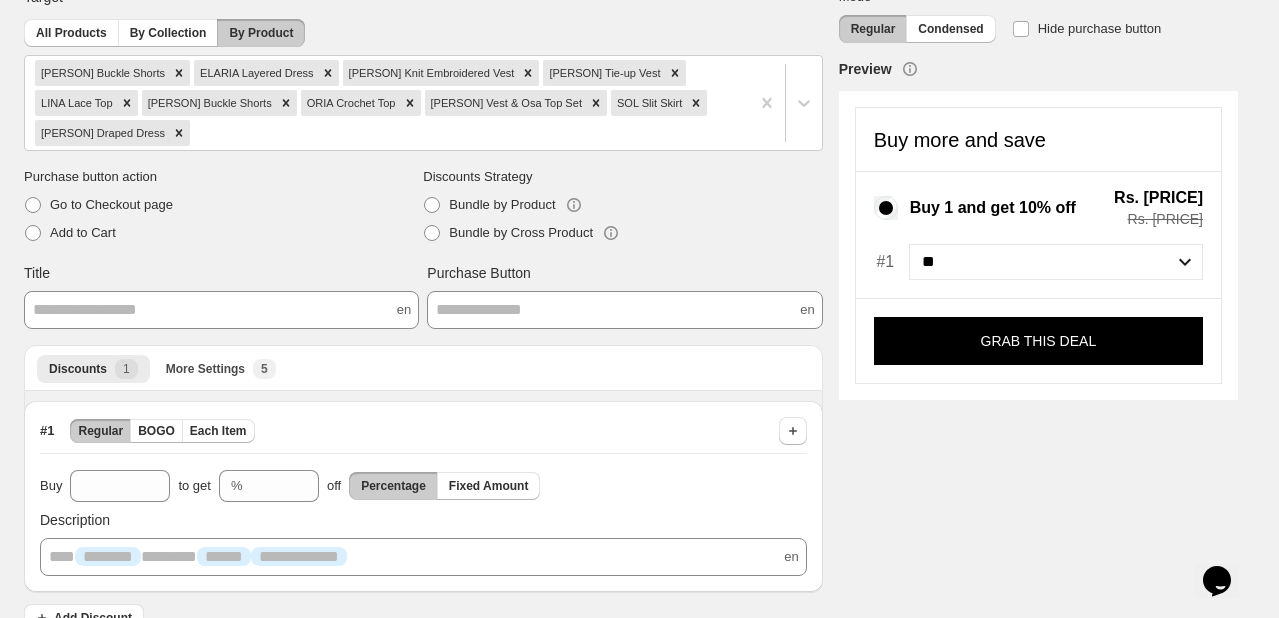 scroll, scrollTop: 80, scrollLeft: 0, axis: vertical 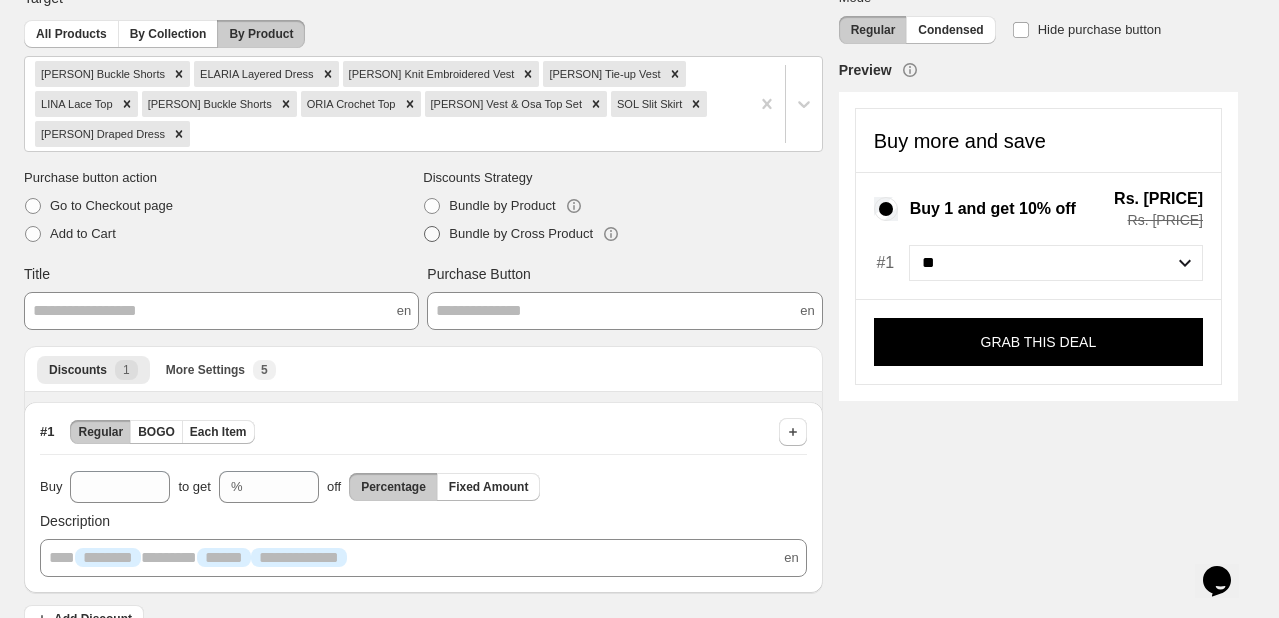 click on "Bundle by Cross Product" at bounding box center (521, 233) 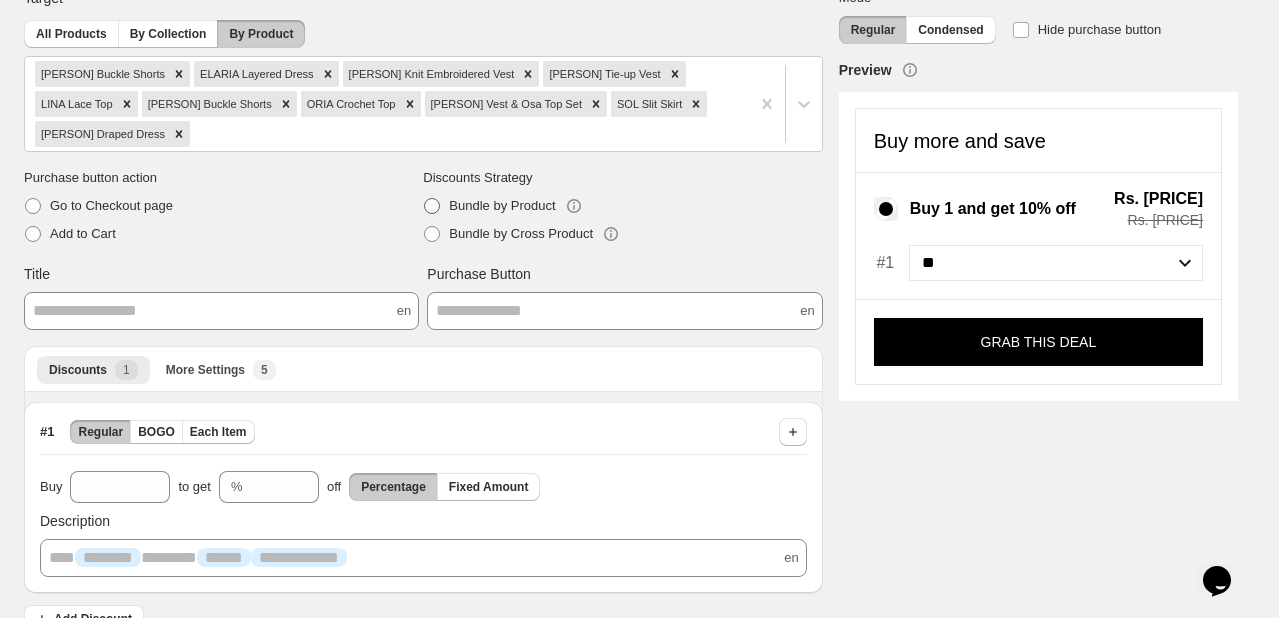 click on "Bundle by Product" at bounding box center (489, 206) 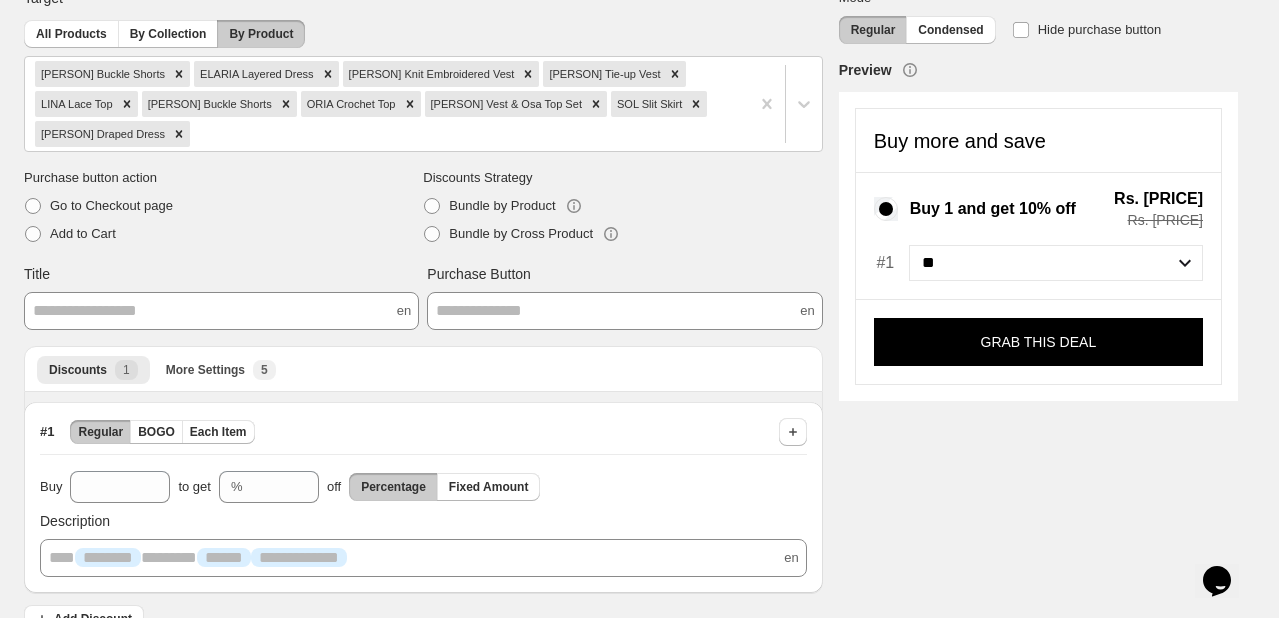 click on "**********" at bounding box center [423, 405] 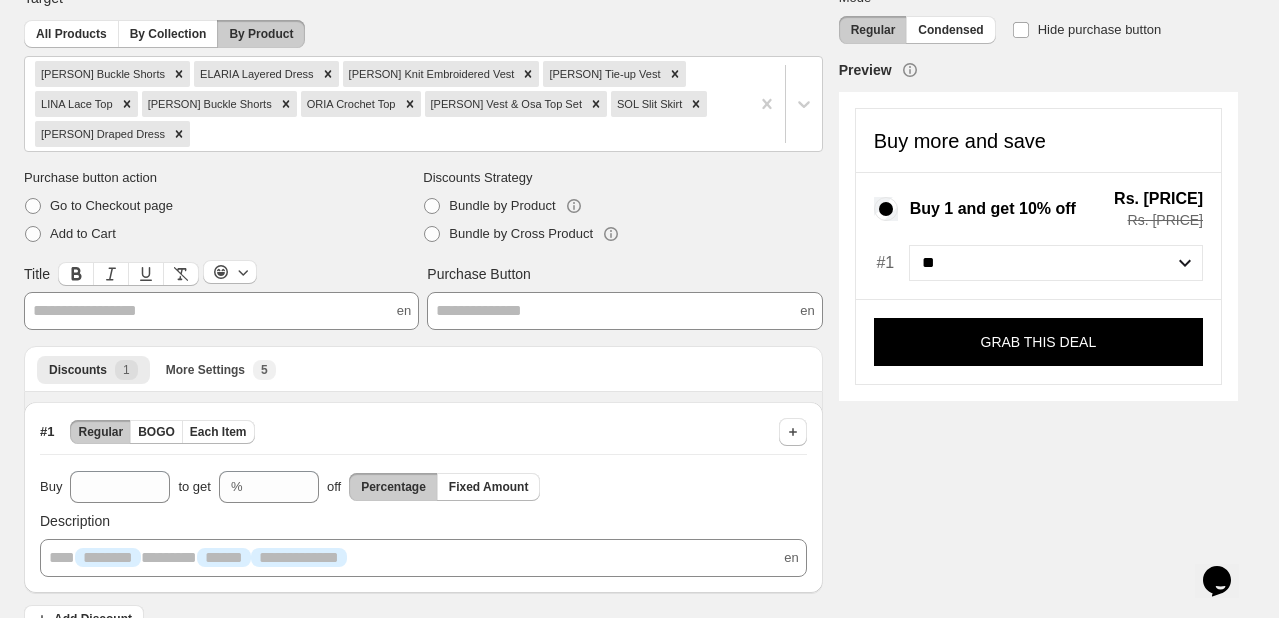 click on "**********" at bounding box center [221, 311] 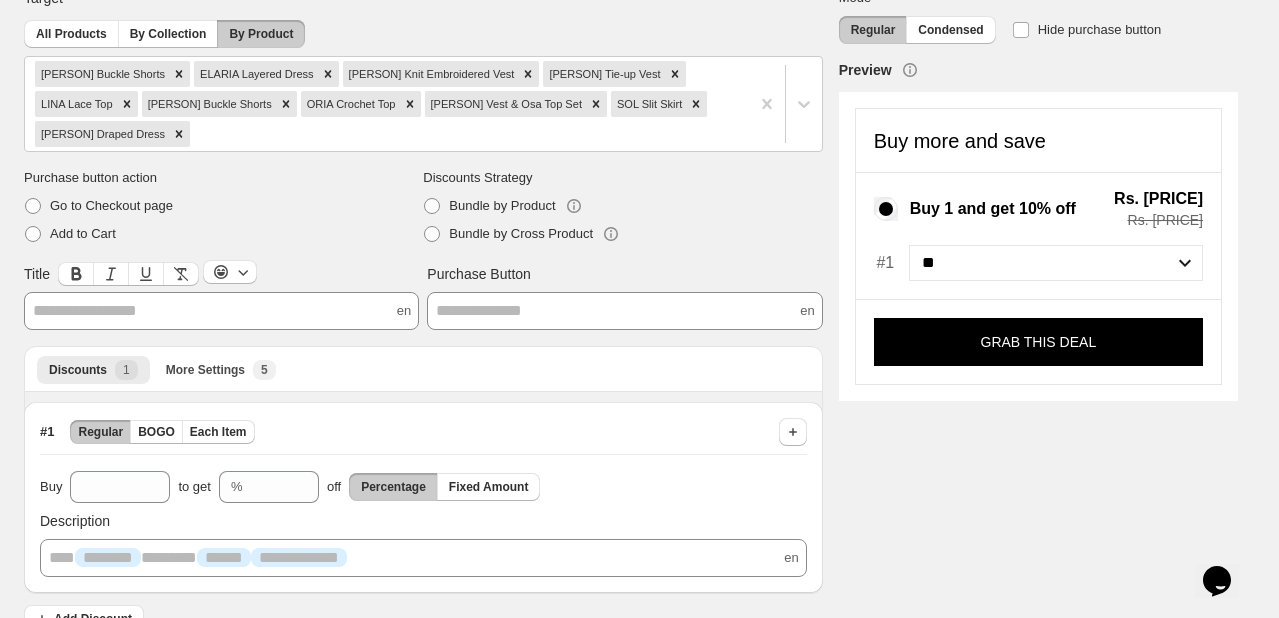 scroll, scrollTop: 81, scrollLeft: 0, axis: vertical 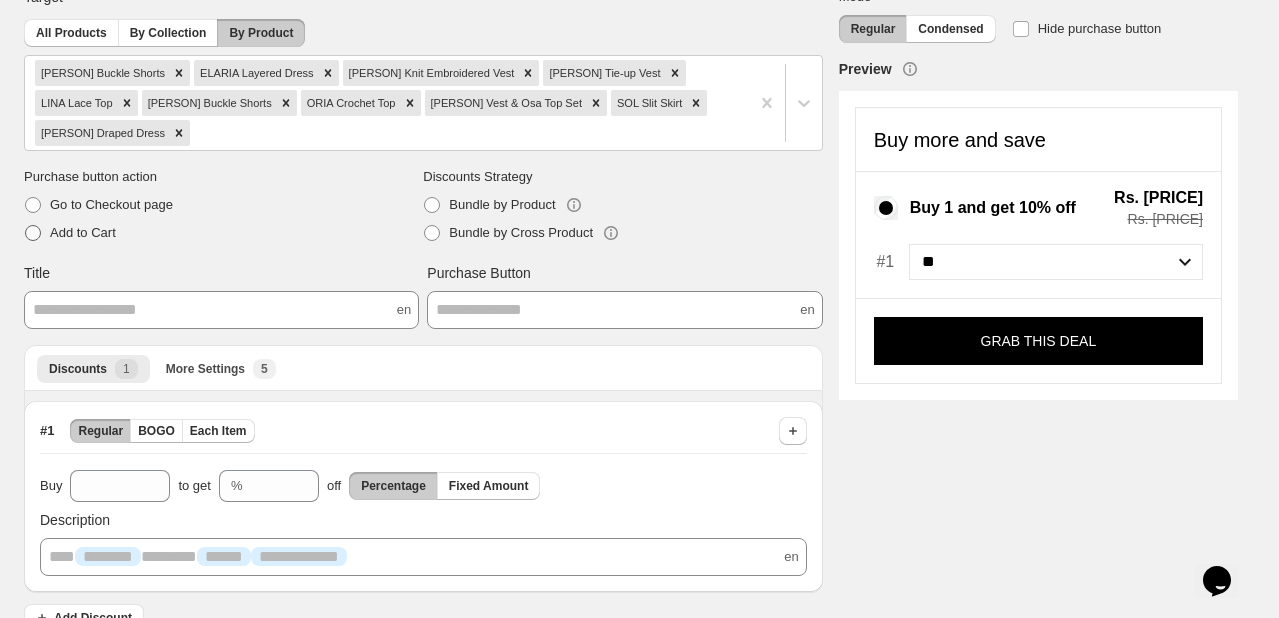 click on "Add to Cart" at bounding box center (223, 233) 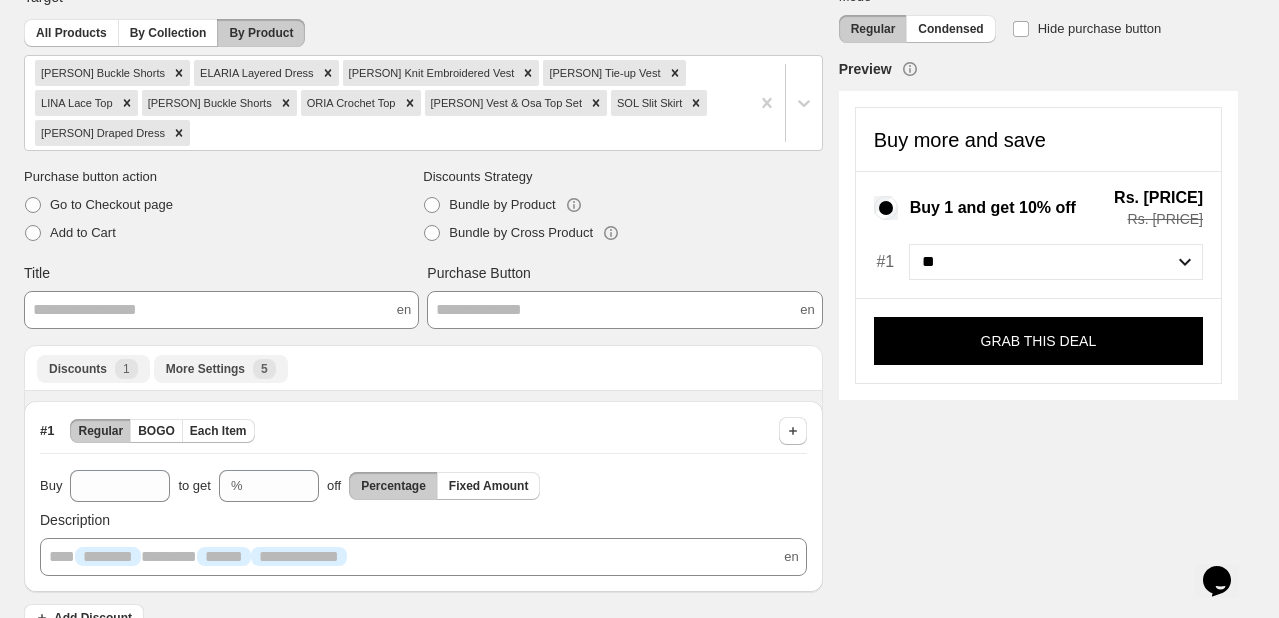 click on "More Settings" at bounding box center [205, 369] 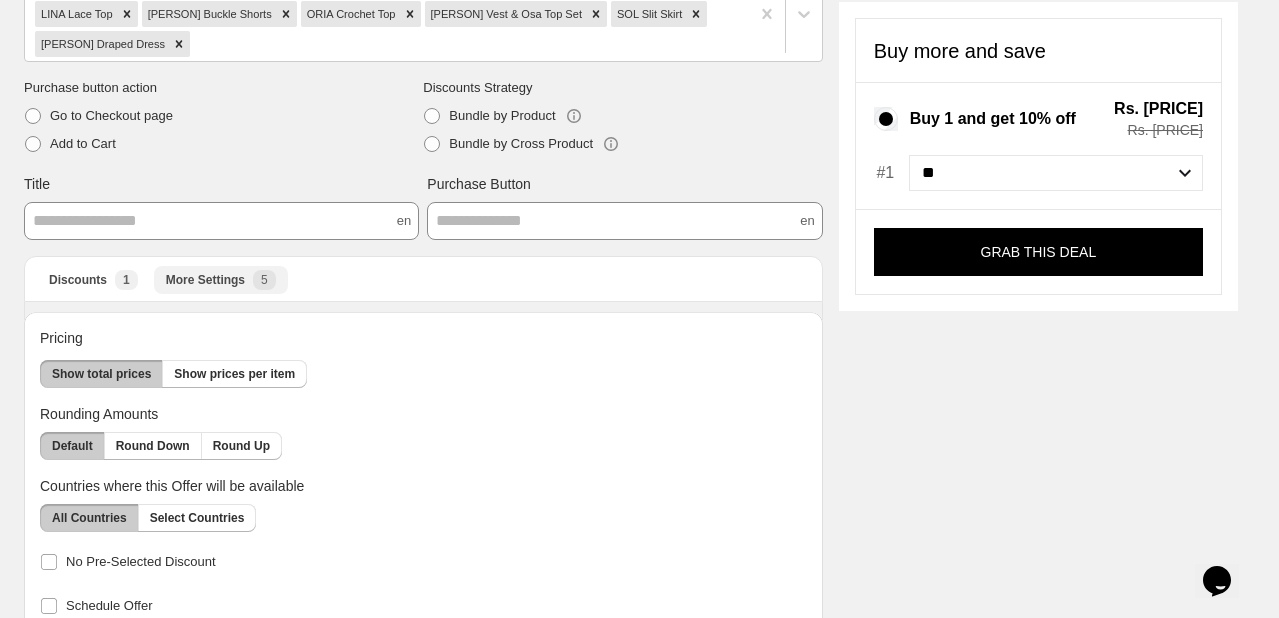 scroll, scrollTop: 175, scrollLeft: 0, axis: vertical 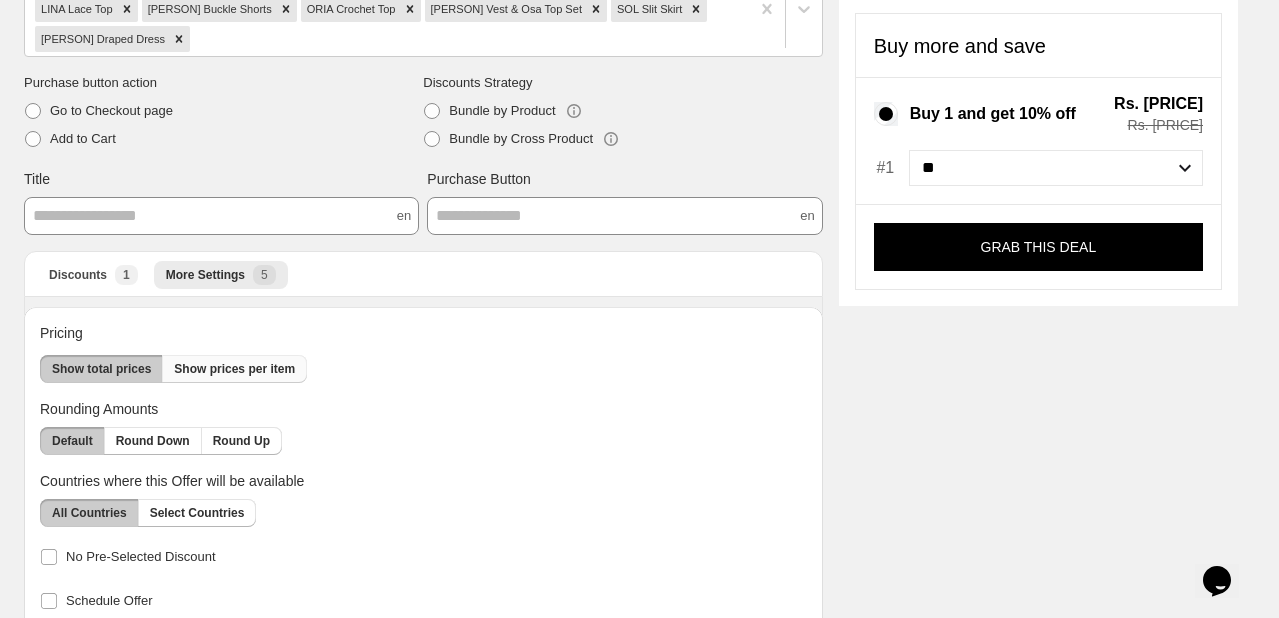 click on "Show prices per item" at bounding box center (234, 369) 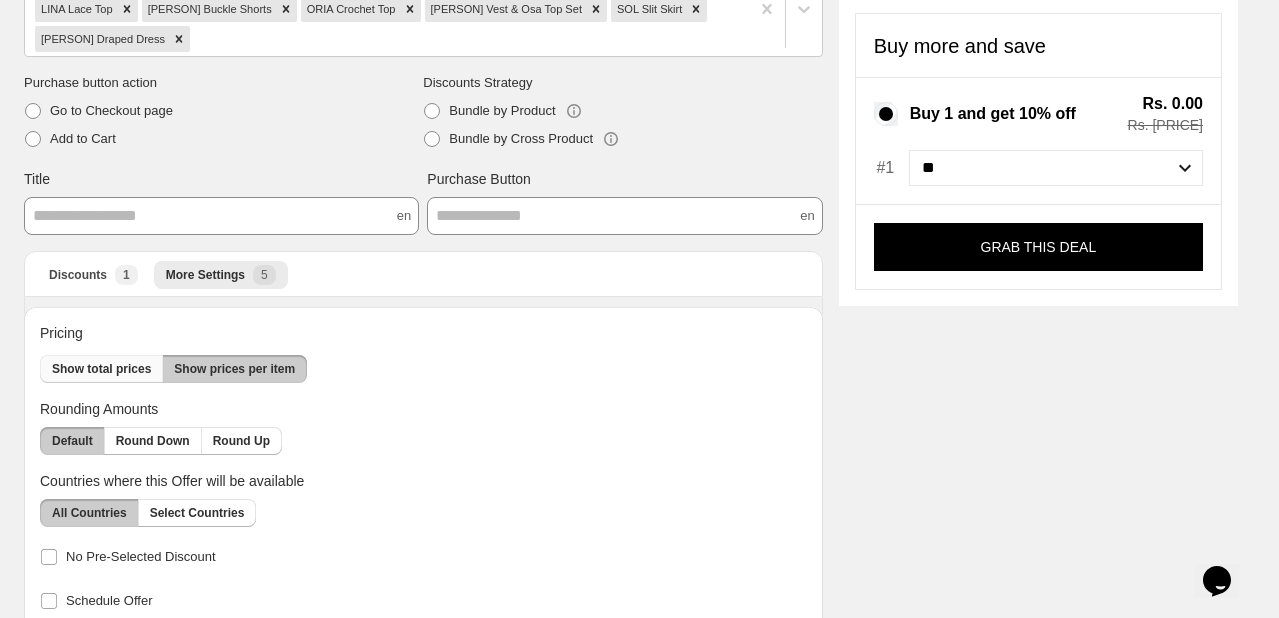 click on "Show total prices" at bounding box center [101, 369] 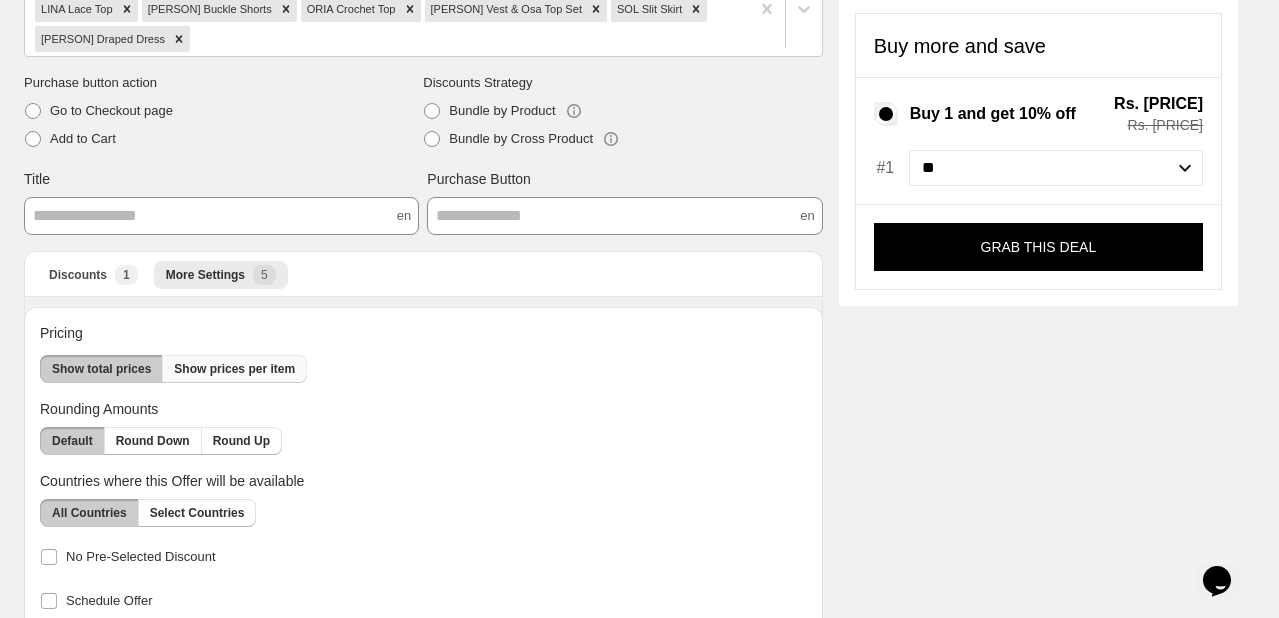 click on "Show prices per item" at bounding box center [234, 369] 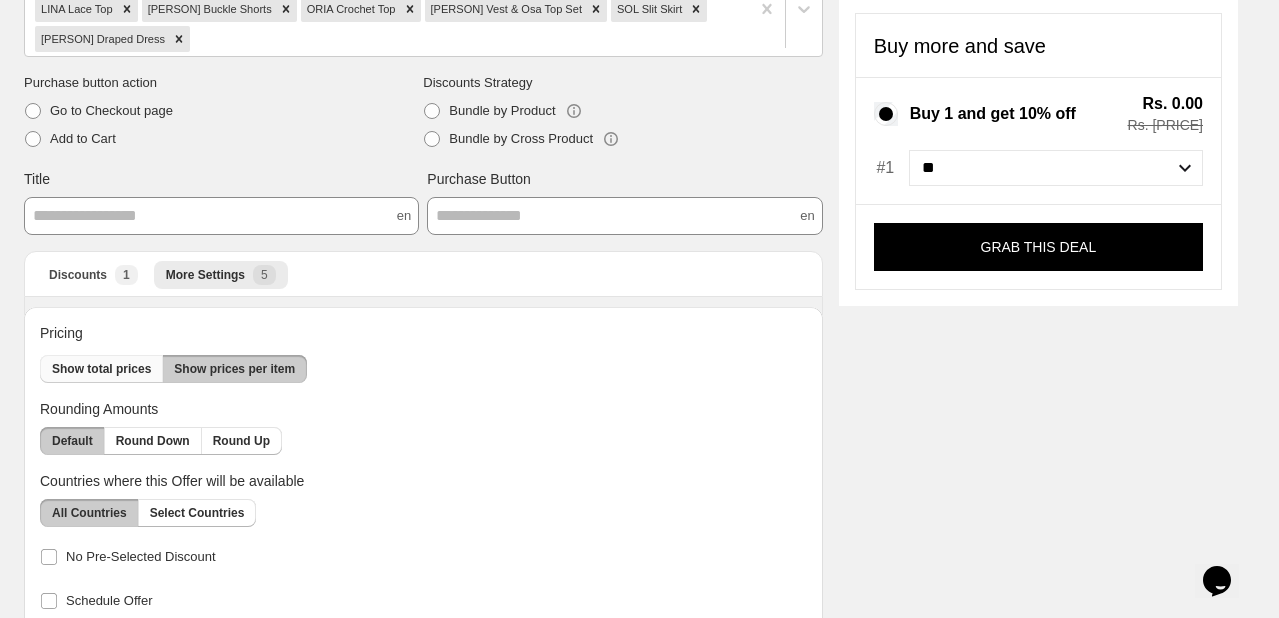 click on "Show total prices" at bounding box center (101, 369) 